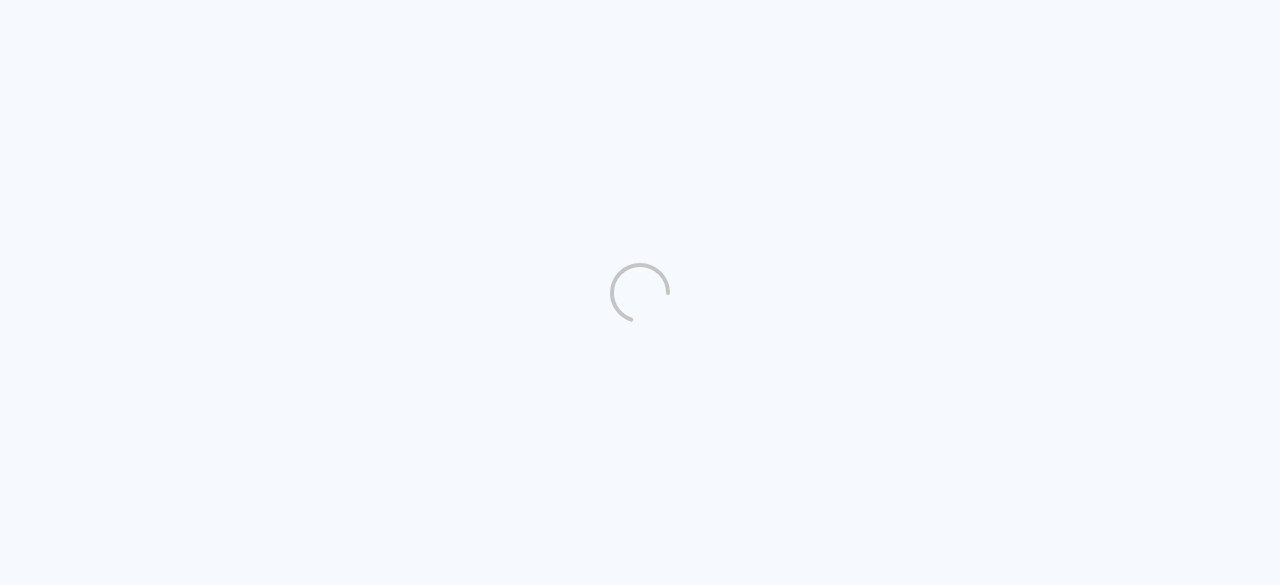 scroll, scrollTop: 0, scrollLeft: 0, axis: both 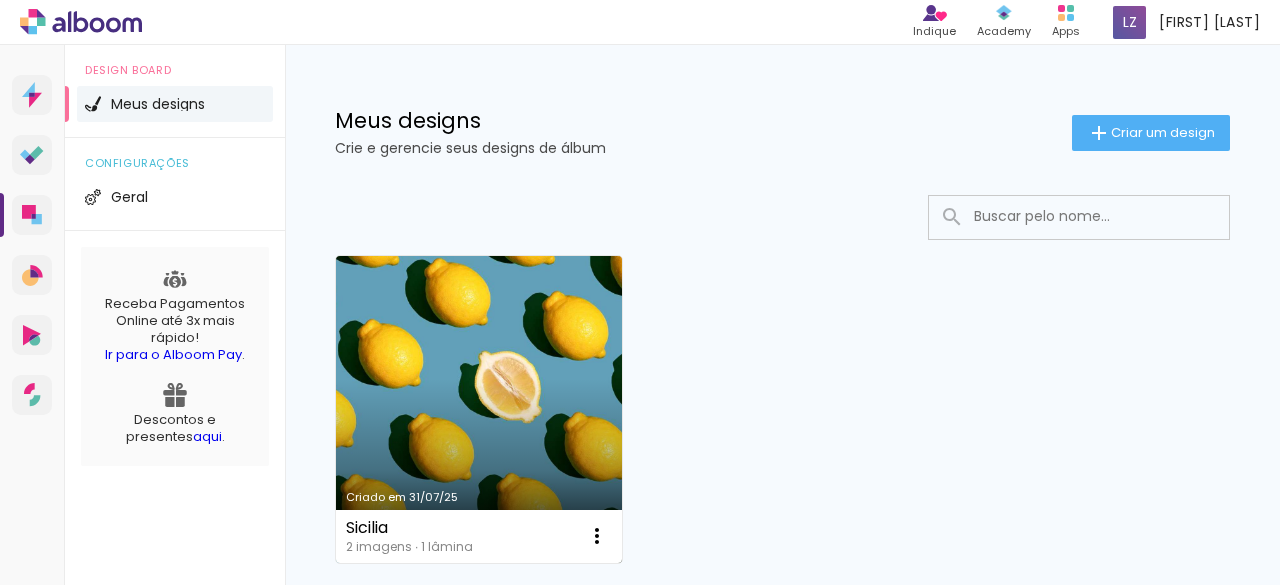 click on "Criado em 31/07/25" at bounding box center [479, 409] 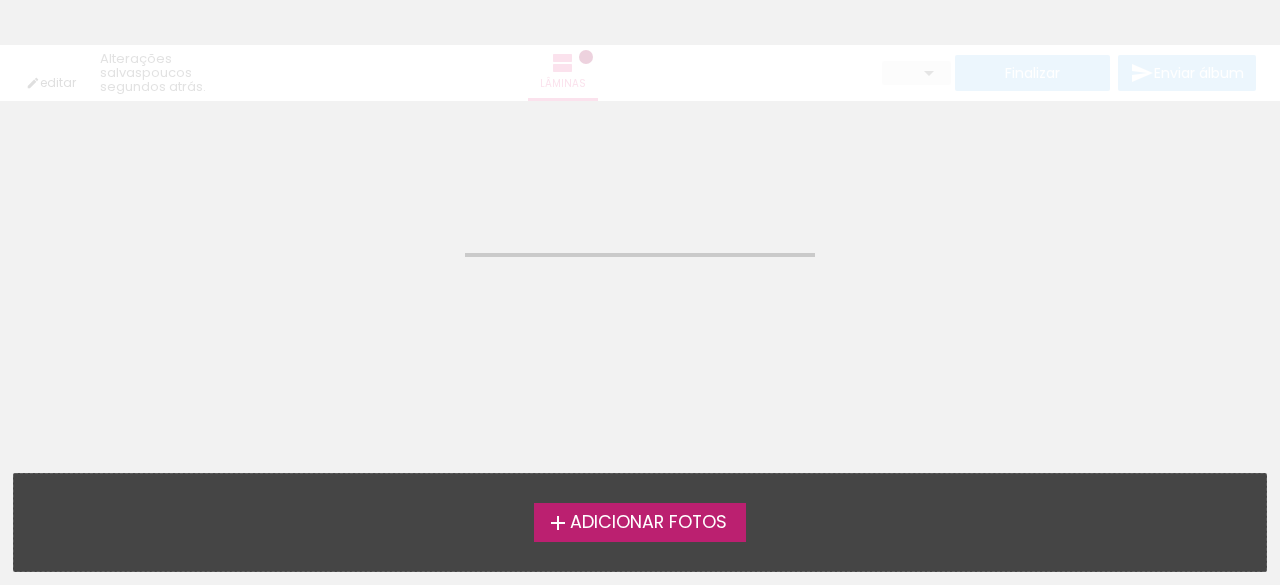 scroll, scrollTop: 0, scrollLeft: 0, axis: both 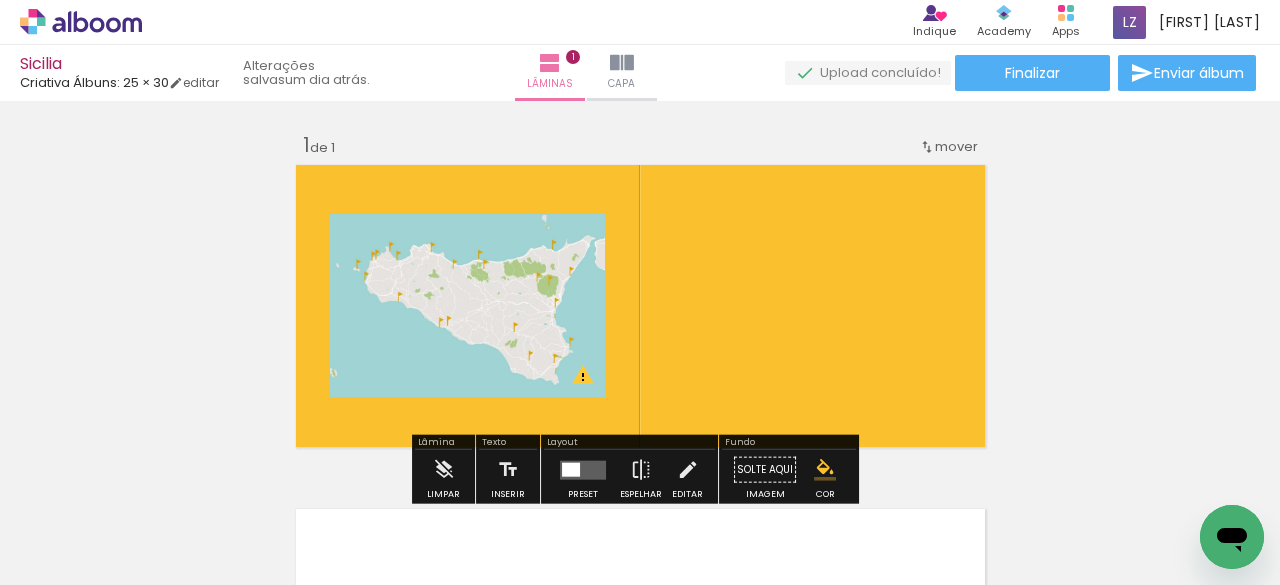 click at bounding box center [200, 518] 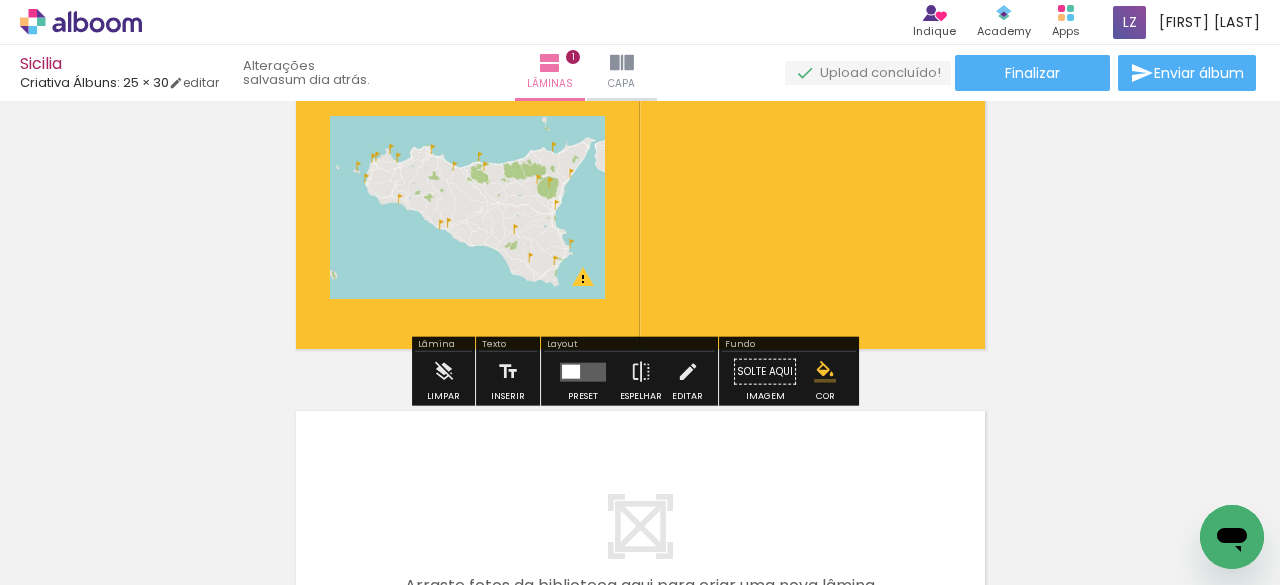 scroll, scrollTop: 0, scrollLeft: 0, axis: both 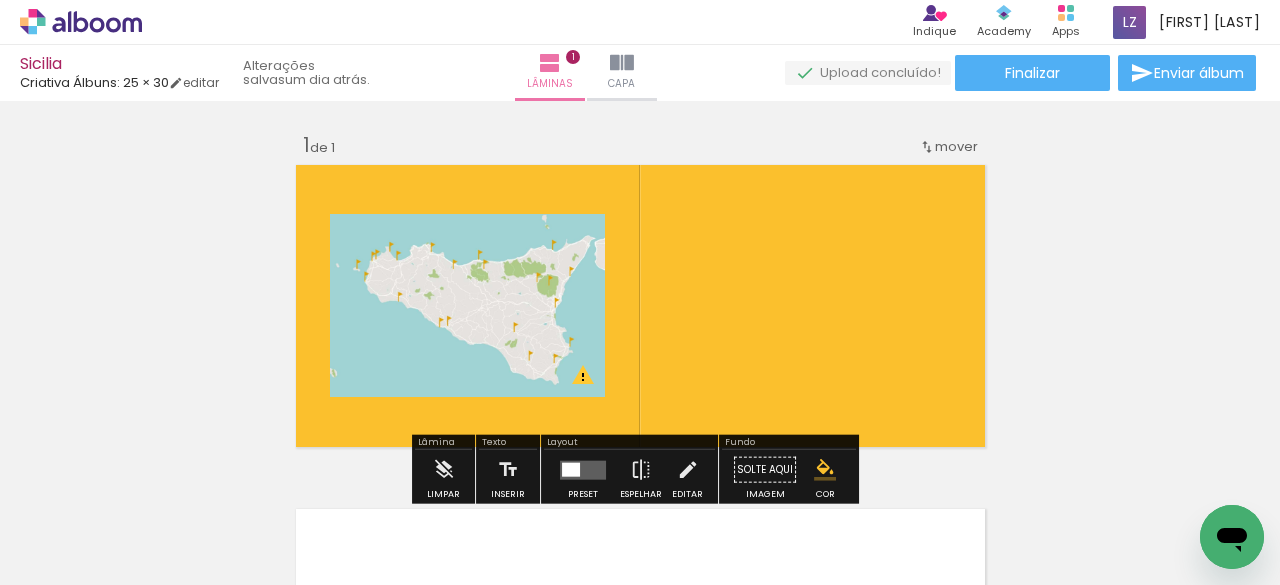 click 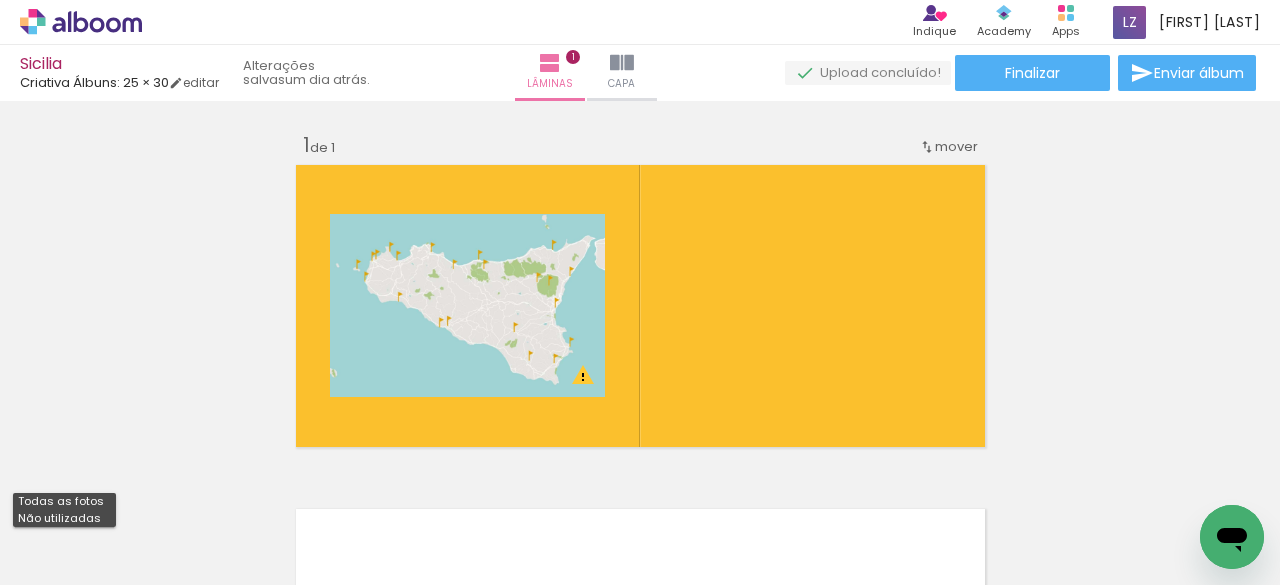 click on "Inserir lâmina 1  de 1 O Designbox precisará aumentar a sua imagem em 269% para exportar para impressão." at bounding box center (640, 452) 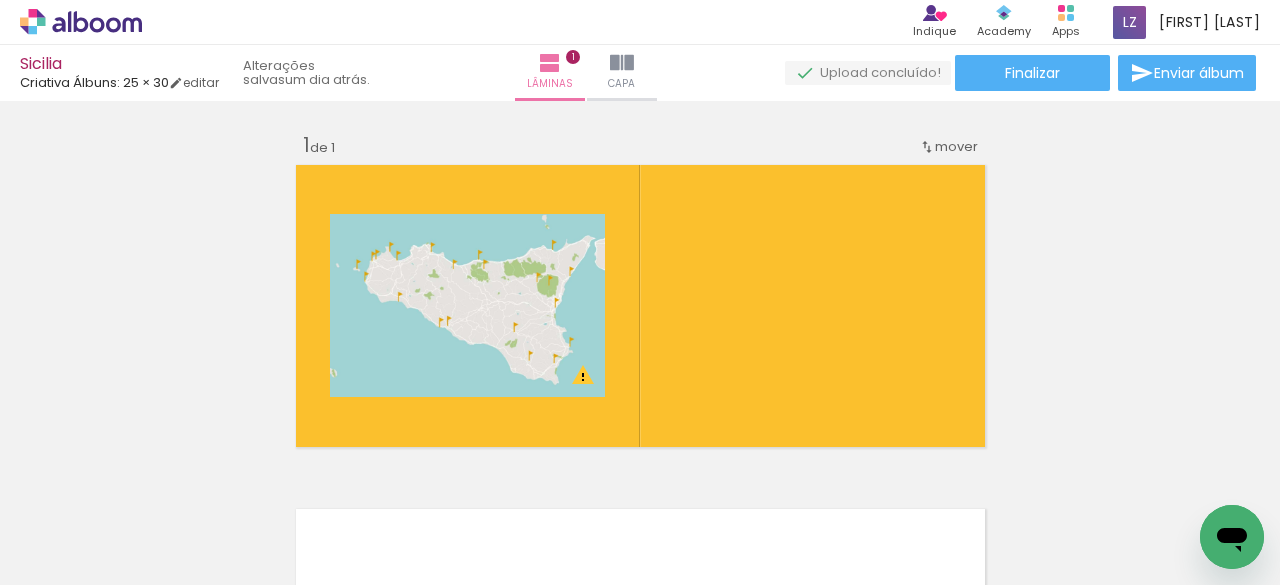 scroll, scrollTop: 406, scrollLeft: 0, axis: vertical 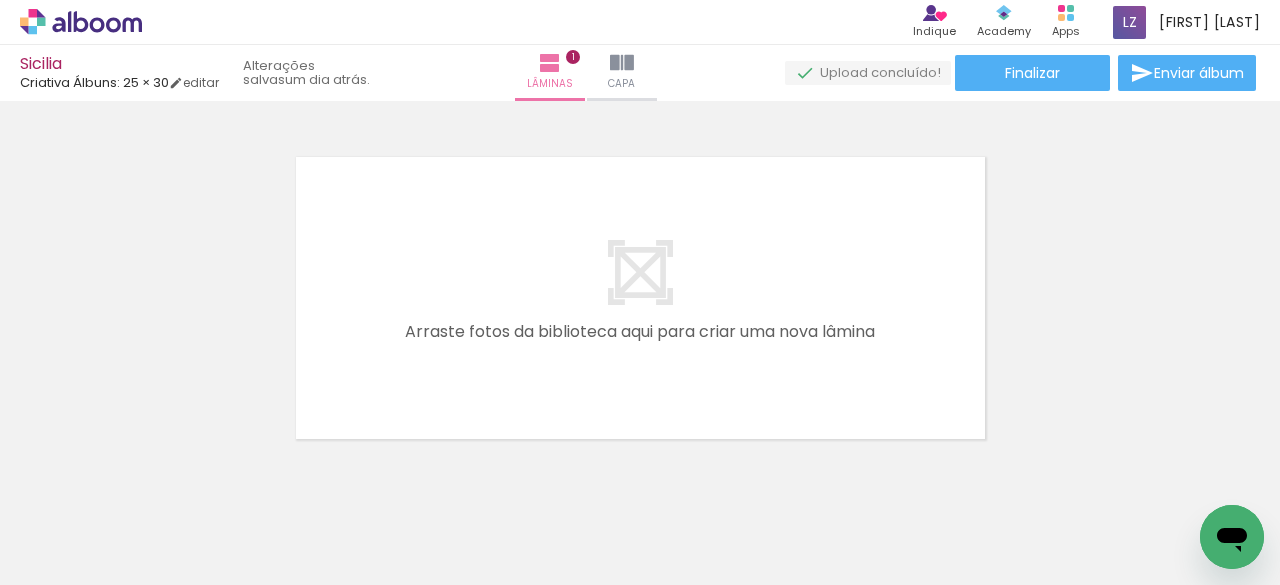 click at bounding box center [312, 517] 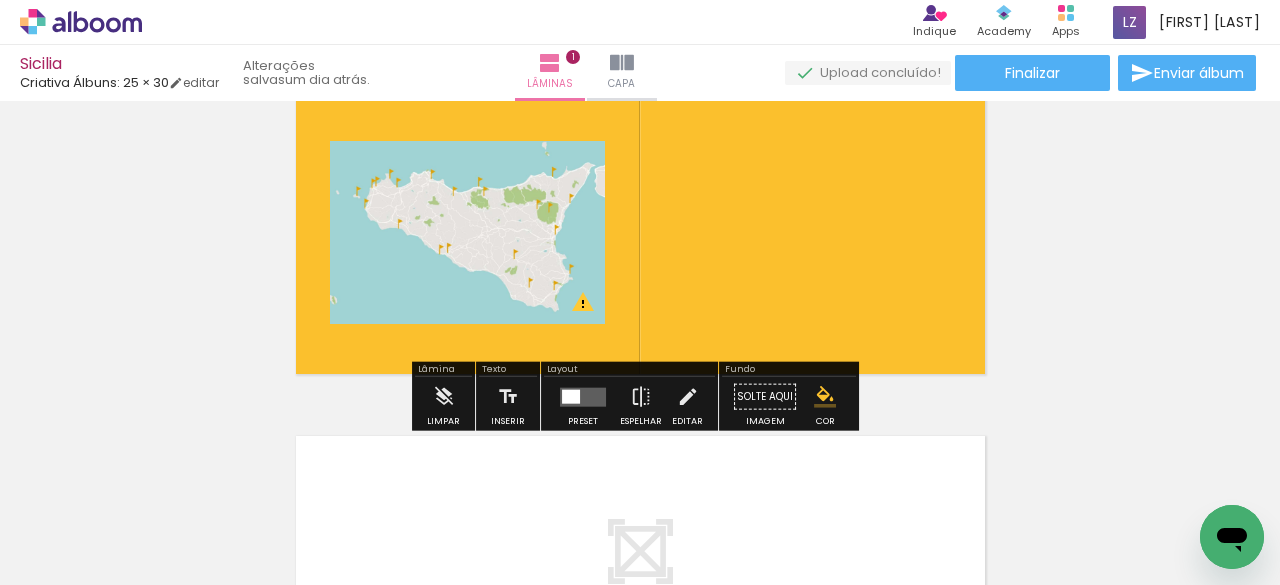 scroll, scrollTop: 74, scrollLeft: 0, axis: vertical 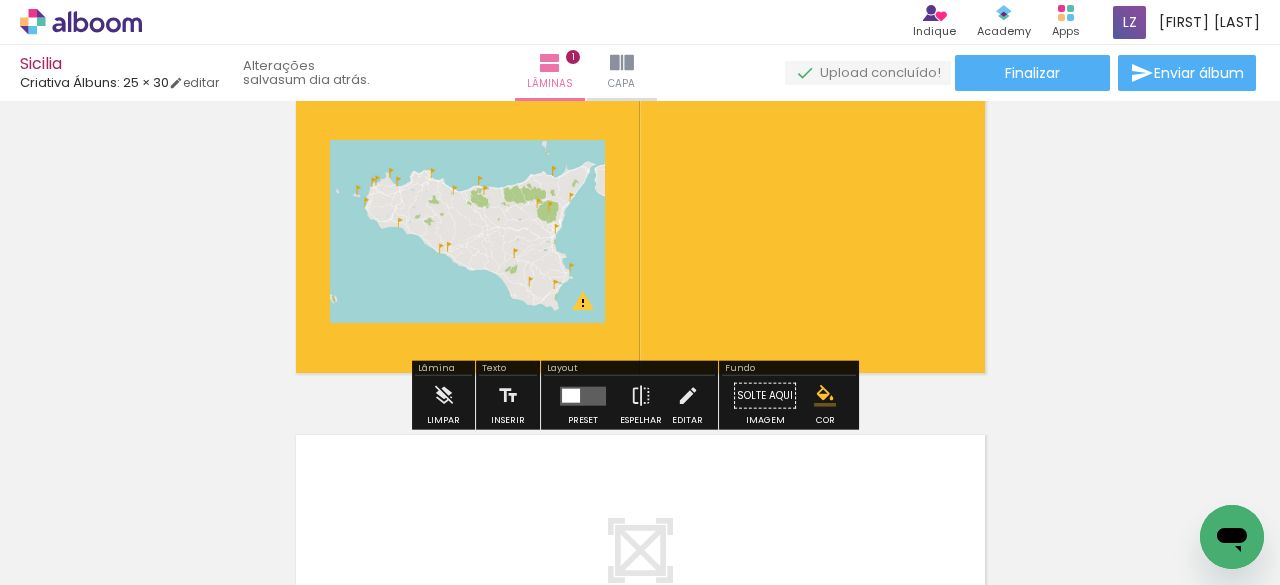 click at bounding box center (583, 395) 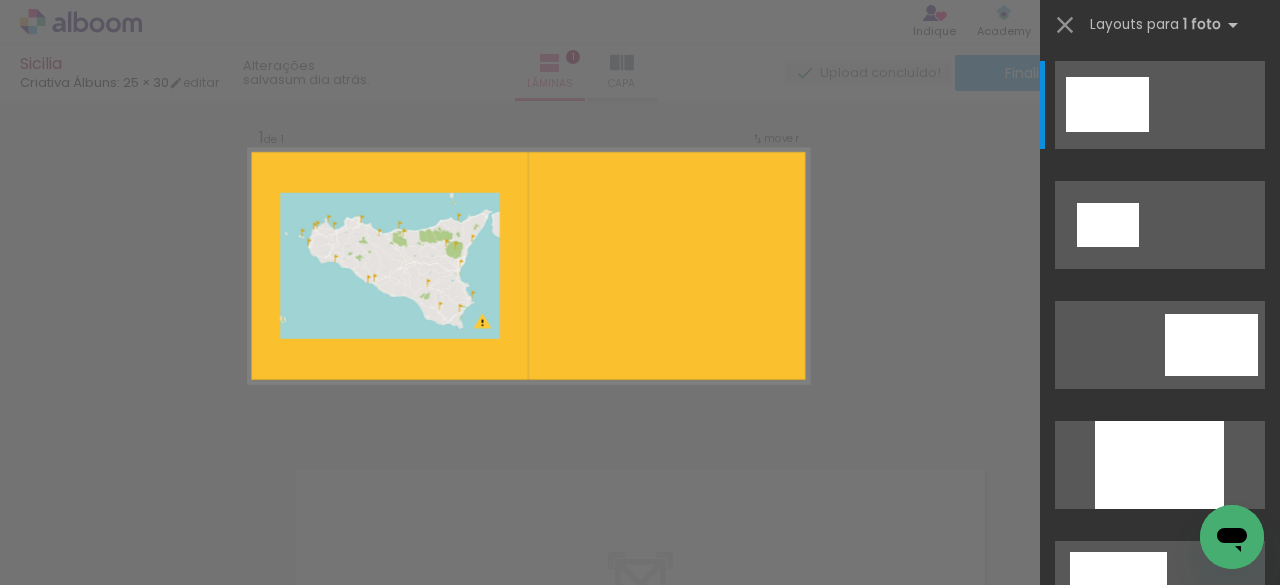 scroll, scrollTop: 25, scrollLeft: 0, axis: vertical 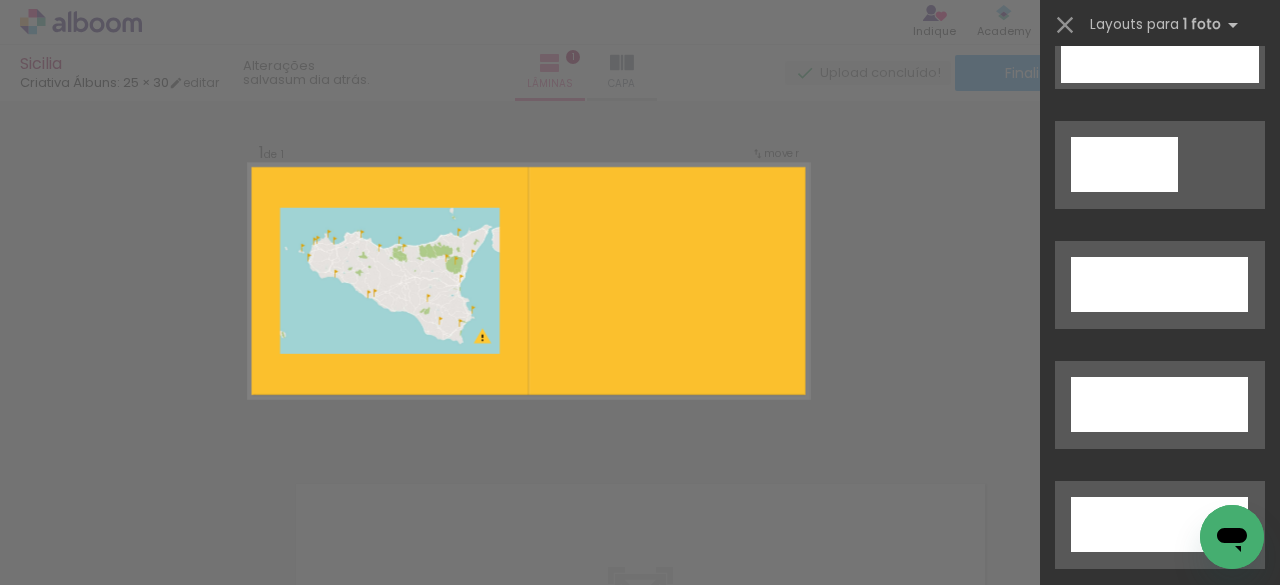 click on "Confirmar Cancelar" at bounding box center [640, 444] 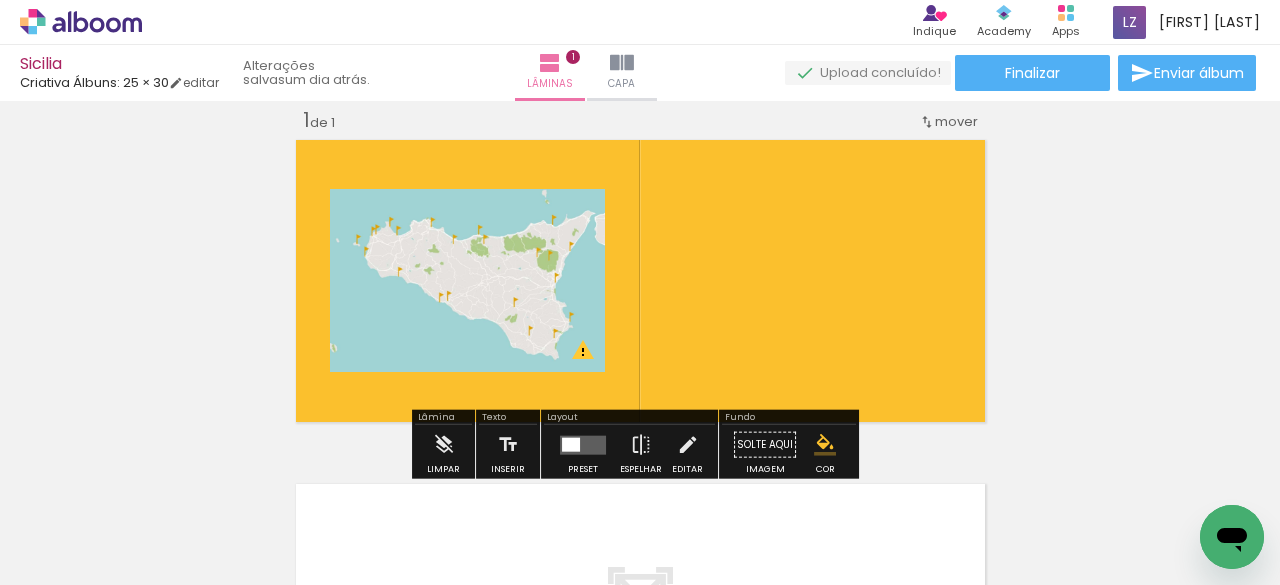 click at bounding box center (640, 281) 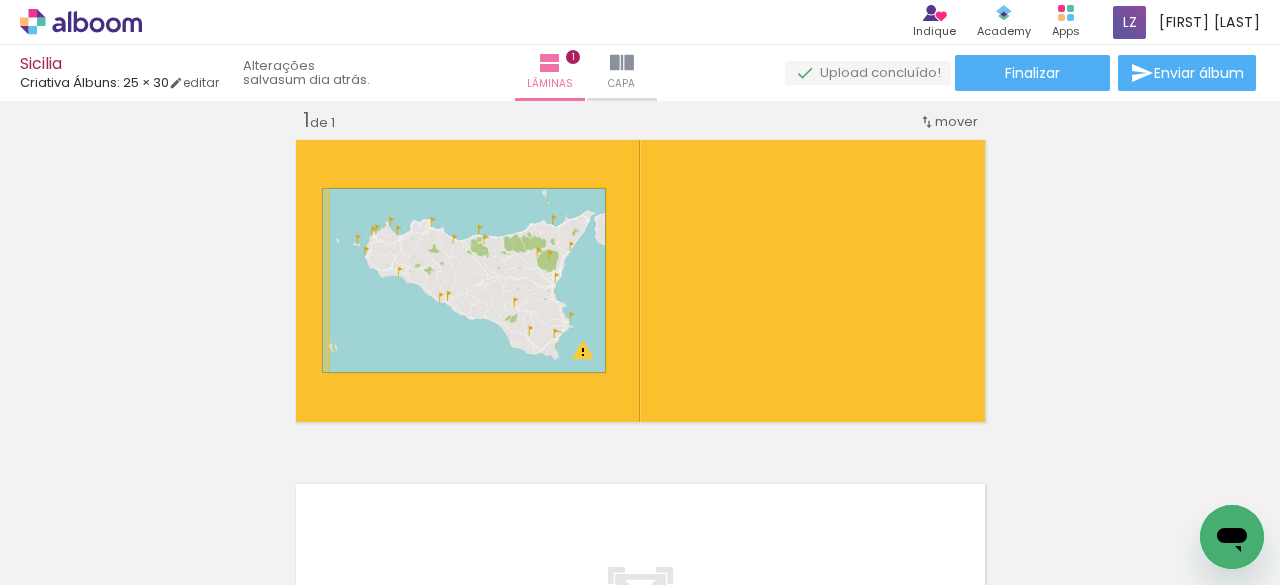 drag, startPoint x: 470, startPoint y: 285, endPoint x: 115, endPoint y: 252, distance: 356.53052 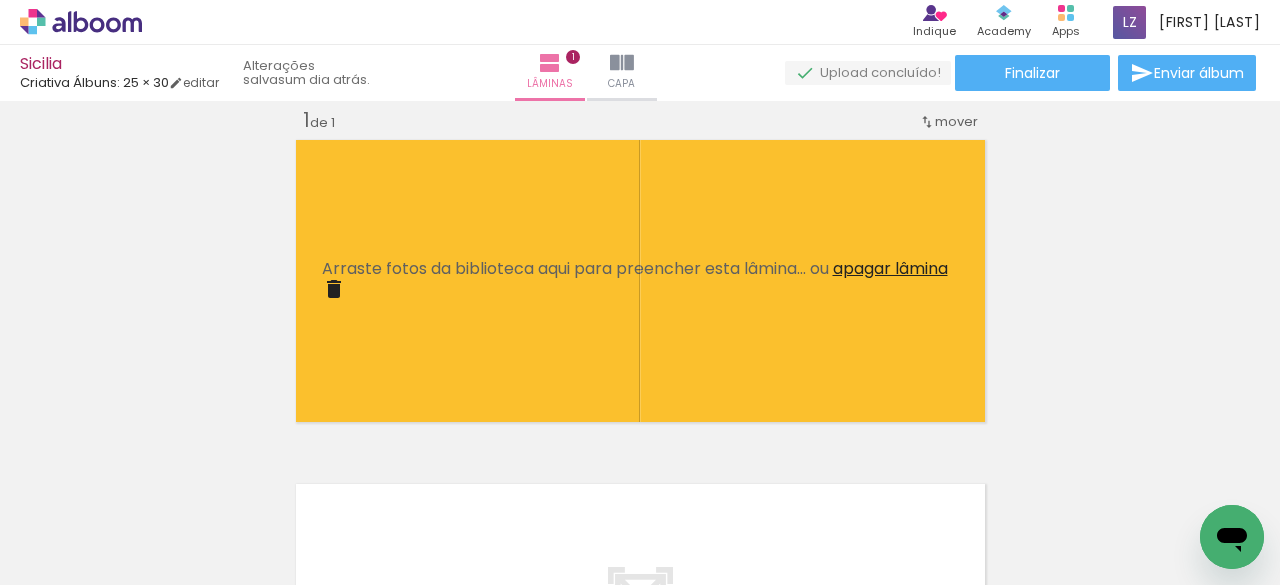 click on "Arraste fotos da biblioteca aqui para preencher esta lâmina... ou   apagar lâmina" at bounding box center (640, 281) 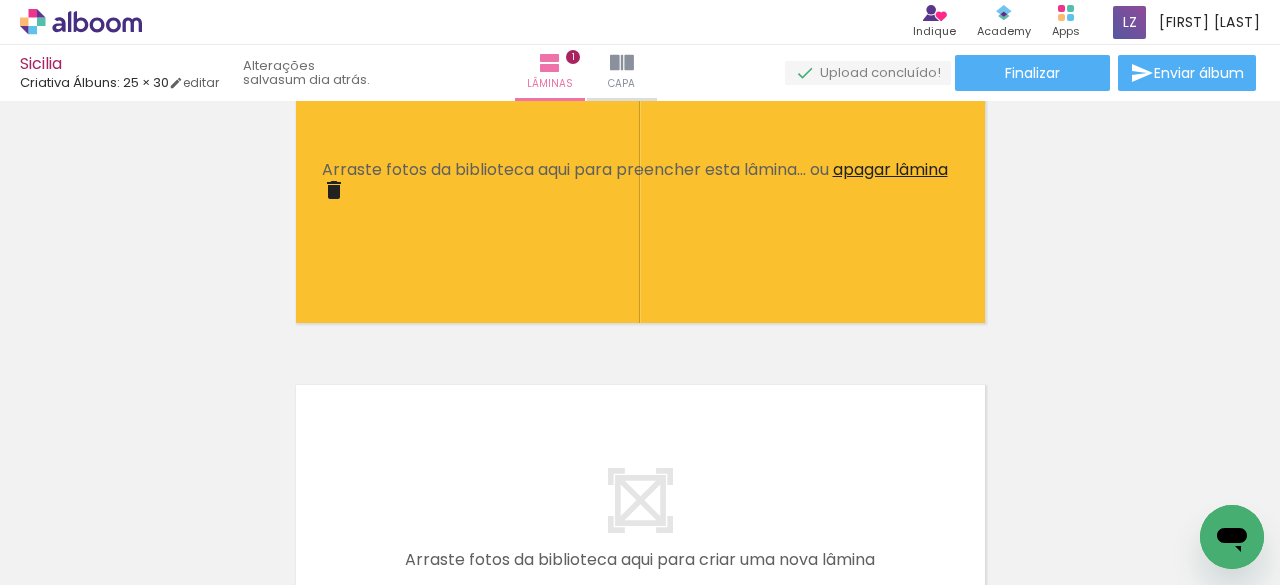 scroll, scrollTop: 126, scrollLeft: 0, axis: vertical 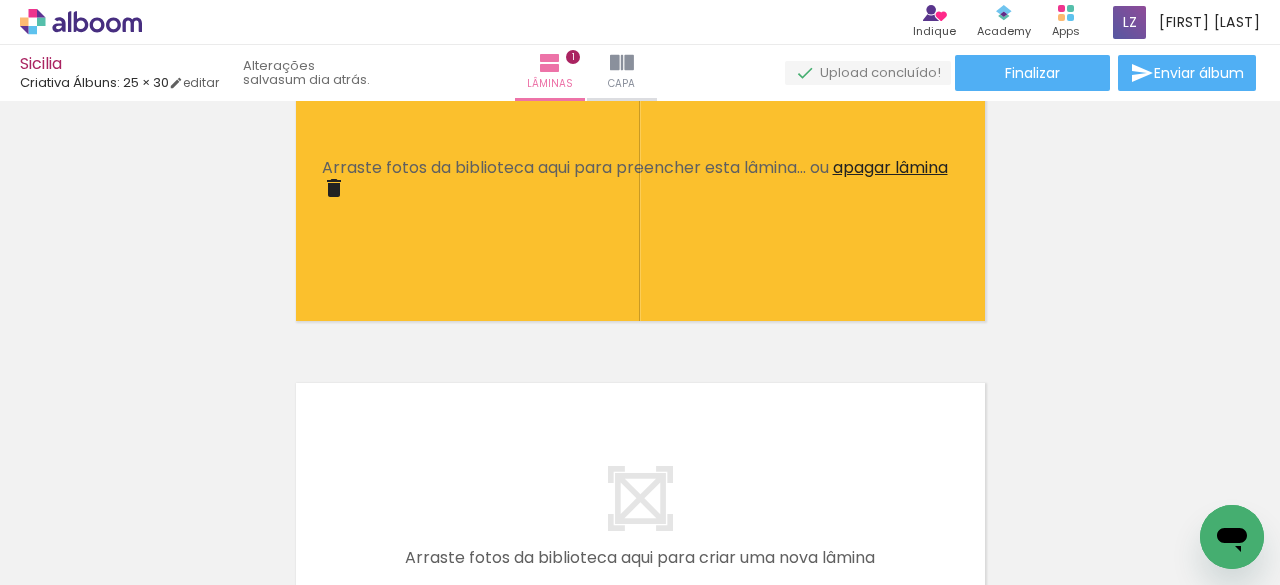 click at bounding box center [334, 188] 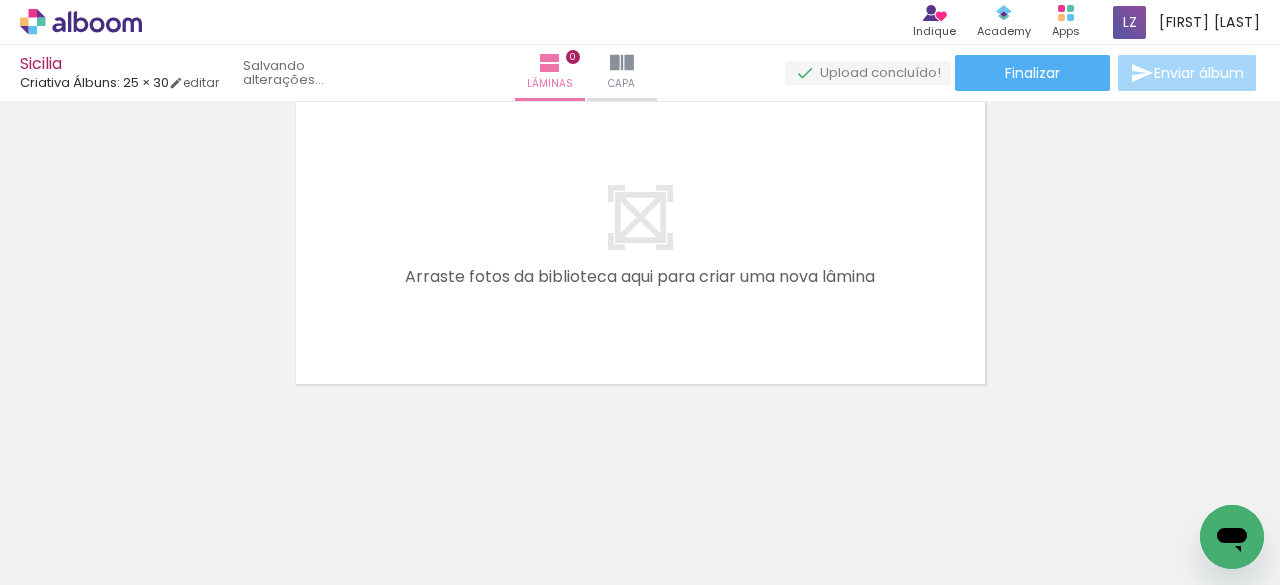 scroll, scrollTop: 0, scrollLeft: 0, axis: both 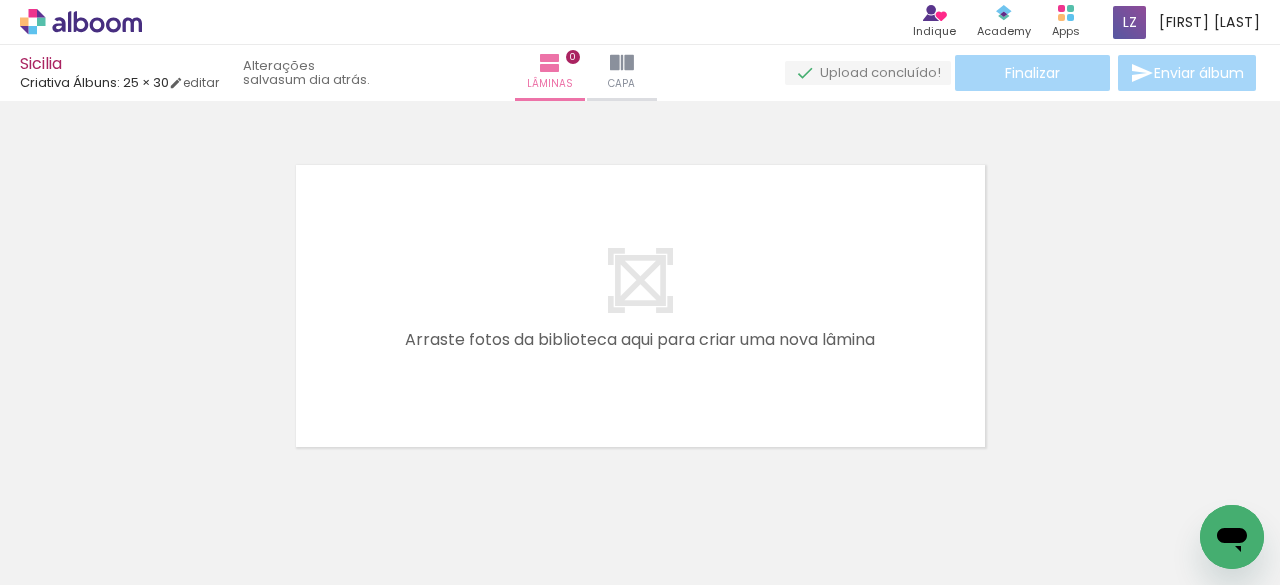 click at bounding box center (640, 306) 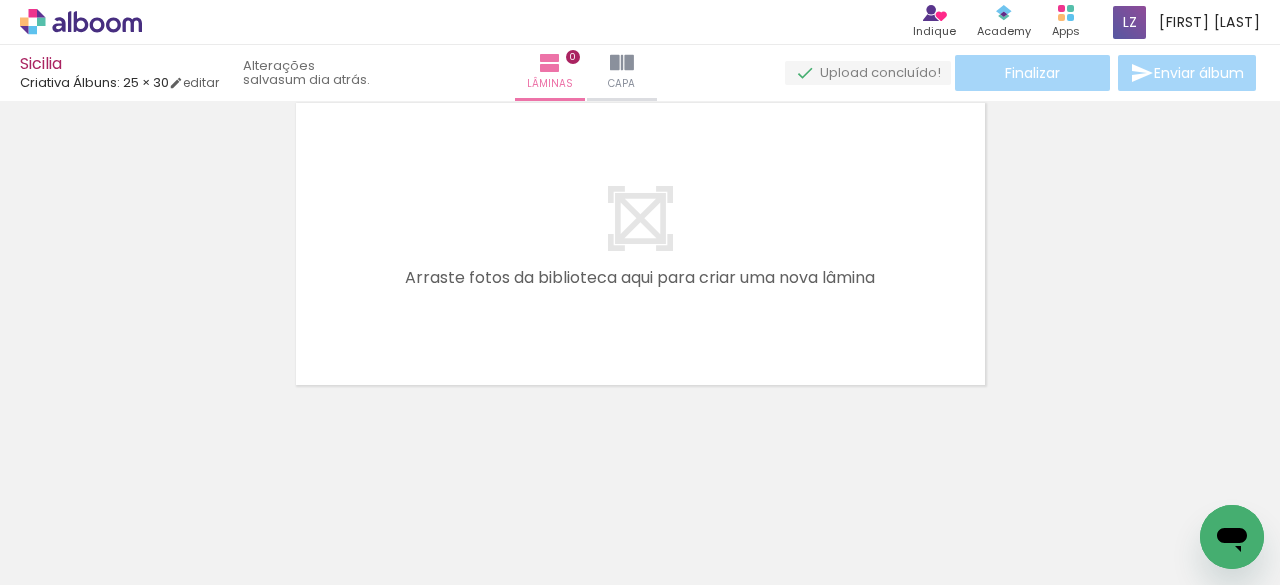 click at bounding box center (640, 244) 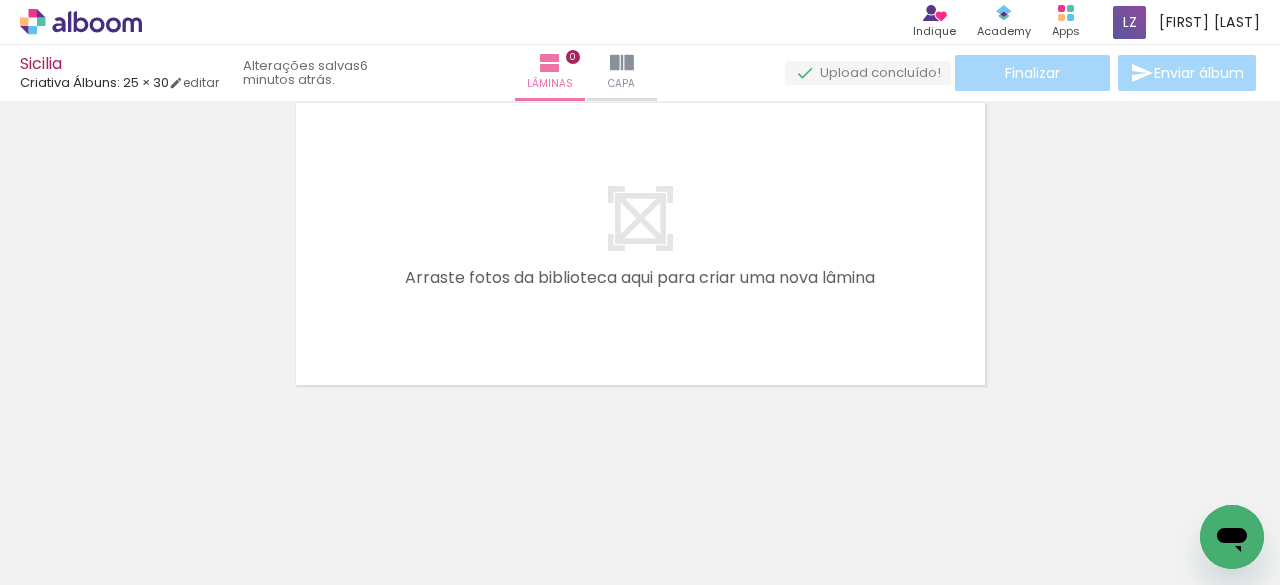 scroll, scrollTop: 0, scrollLeft: 0, axis: both 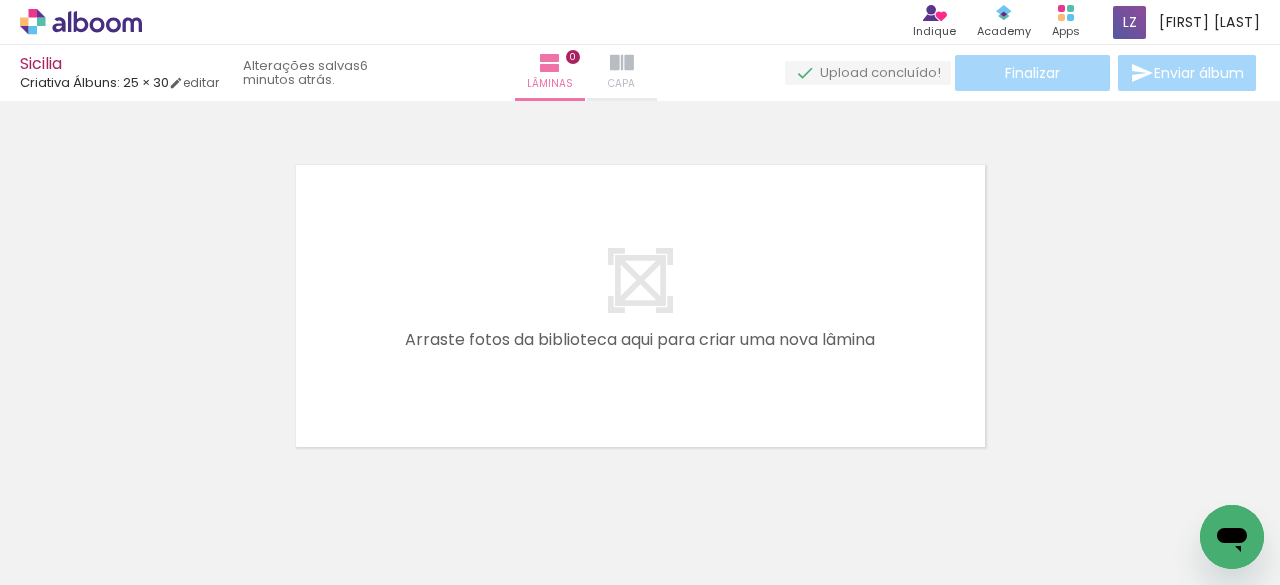 click at bounding box center (622, 63) 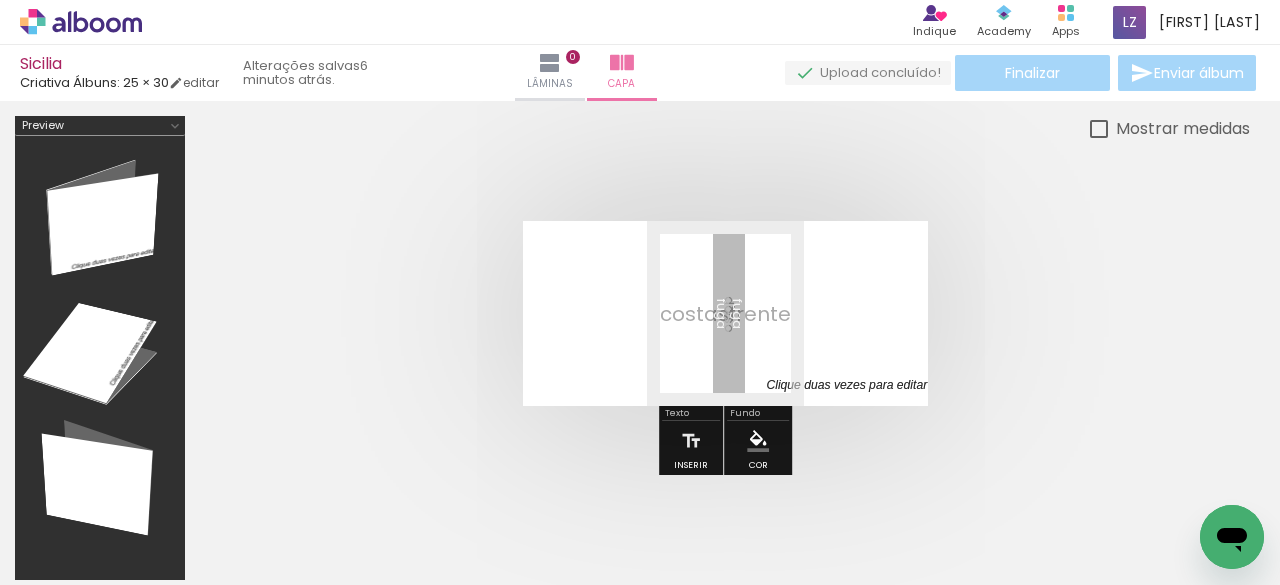 click at bounding box center (156, 477) 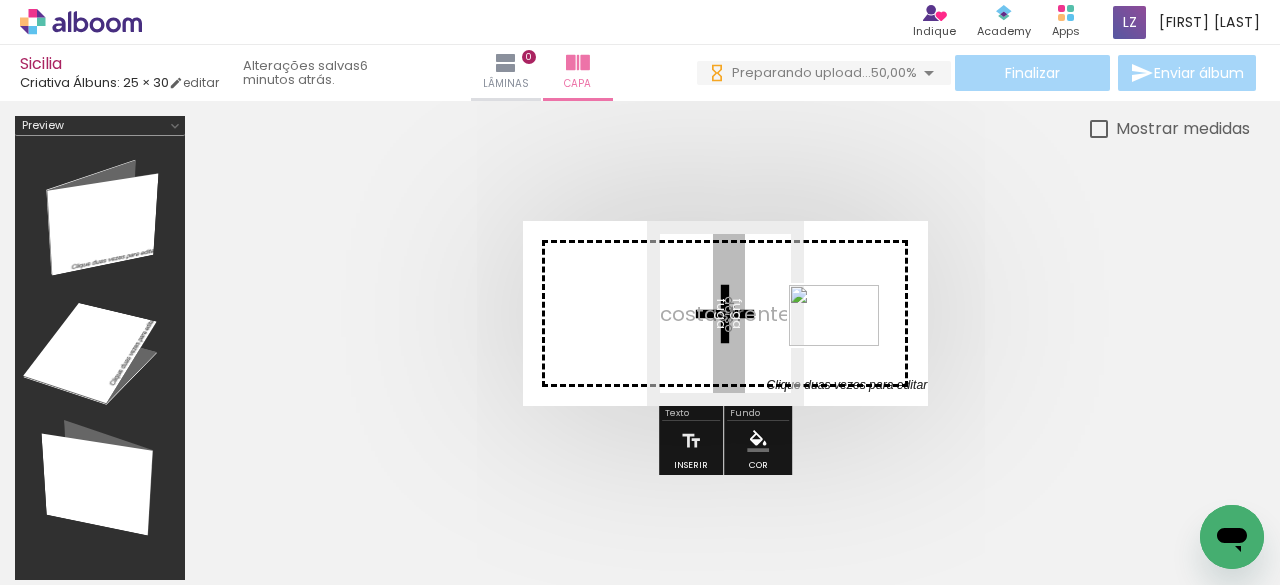 drag, startPoint x: 326, startPoint y: 517, endPoint x: 844, endPoint y: 343, distance: 546.44305 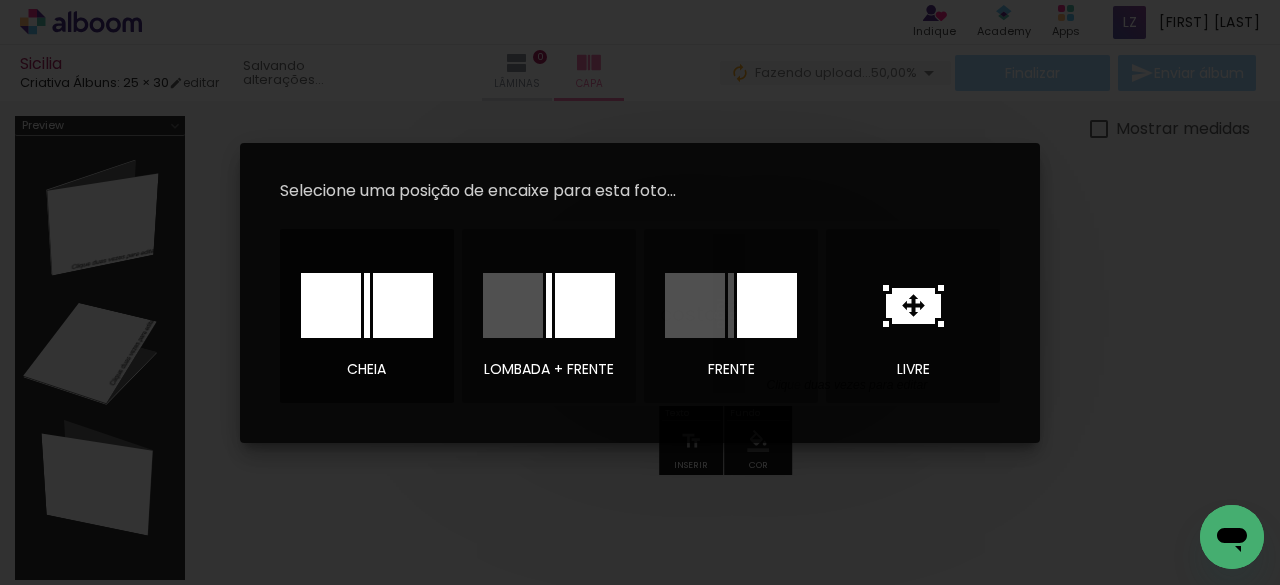 click at bounding box center (403, 305) 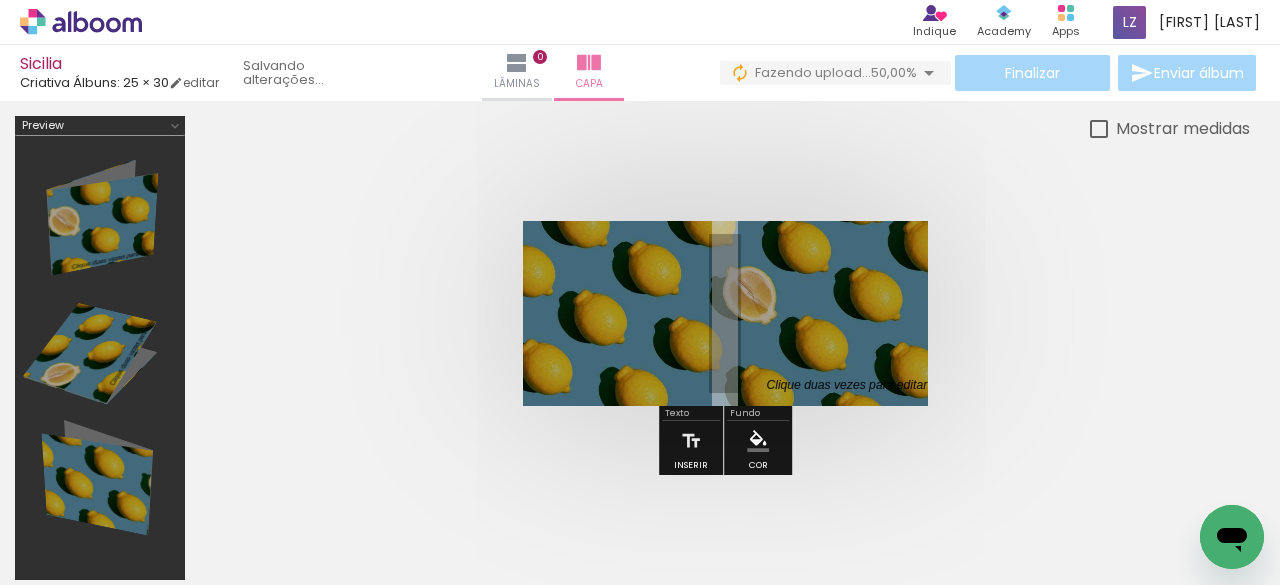 click at bounding box center [268, 477] 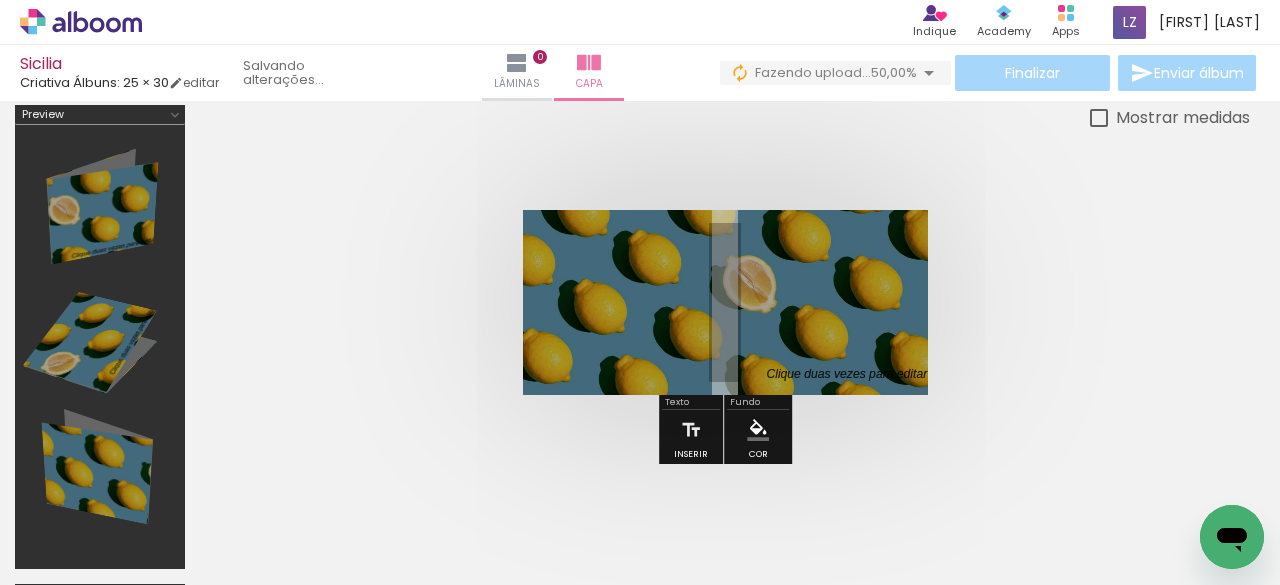 scroll, scrollTop: 0, scrollLeft: 0, axis: both 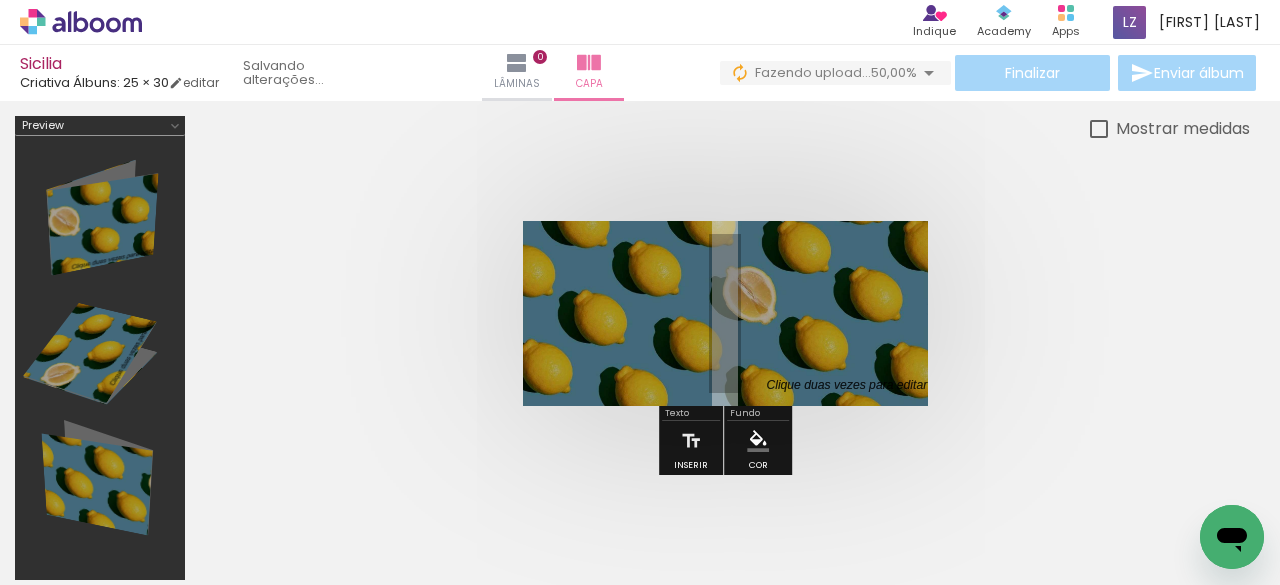 click at bounding box center (268, 477) 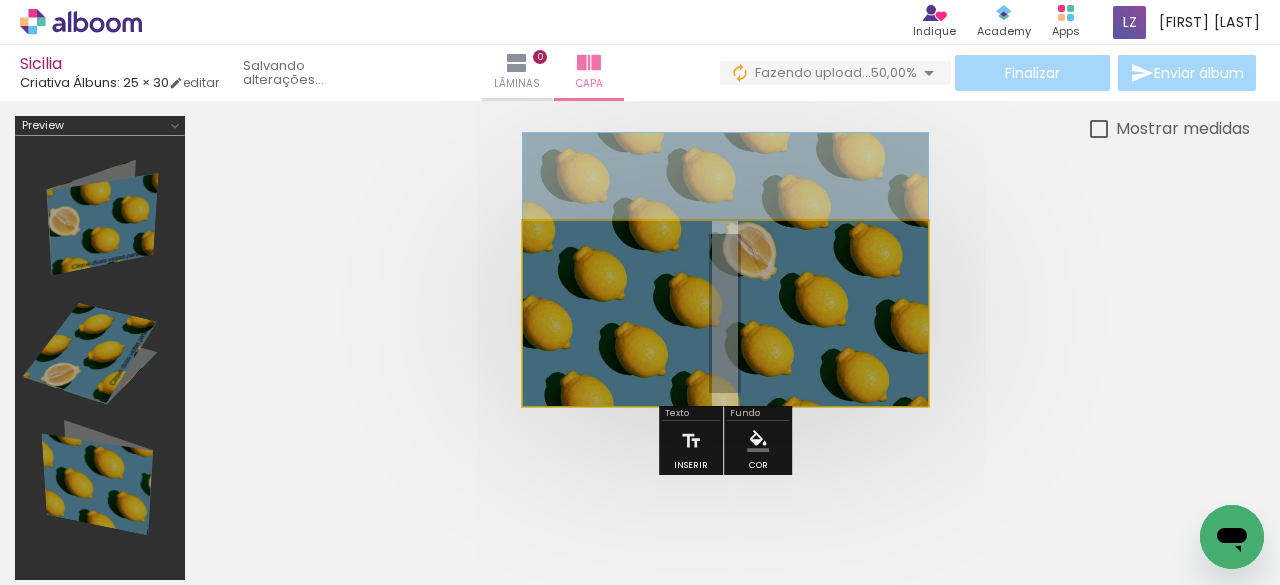 drag, startPoint x: 820, startPoint y: 335, endPoint x: 597, endPoint y: 255, distance: 236.9156 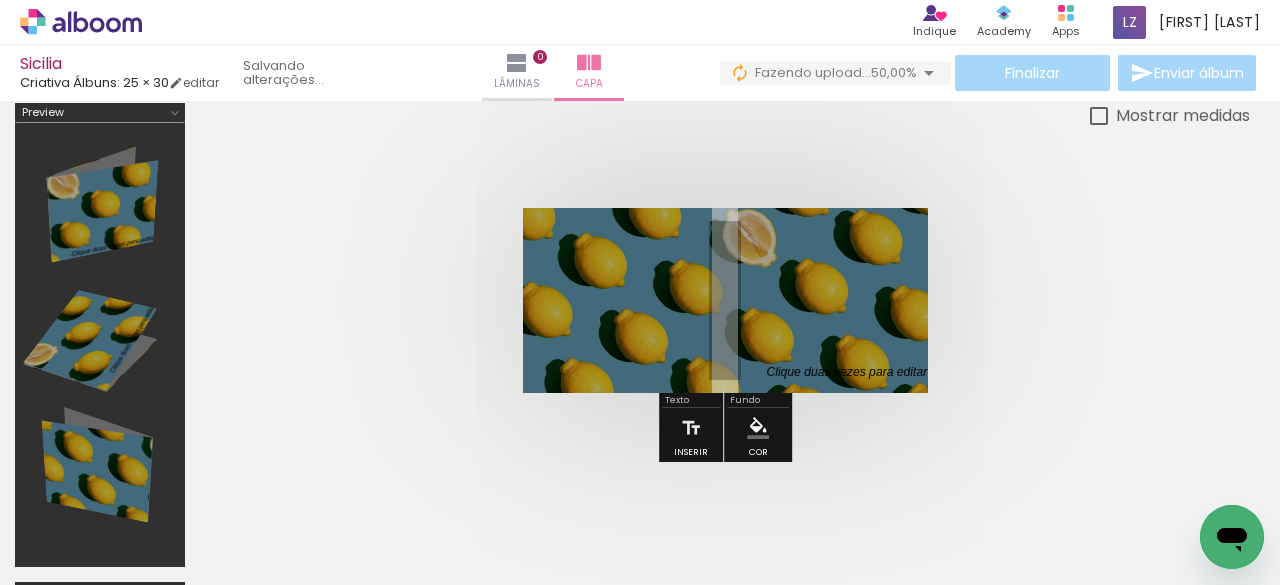 scroll, scrollTop: 11, scrollLeft: 0, axis: vertical 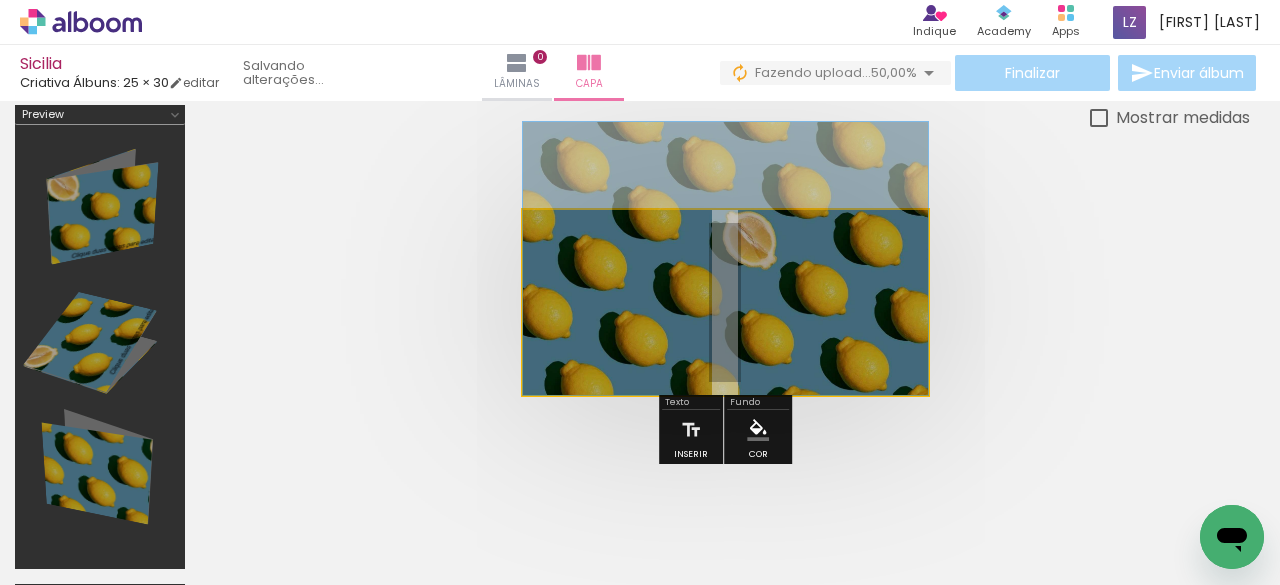 click at bounding box center [725, 302] 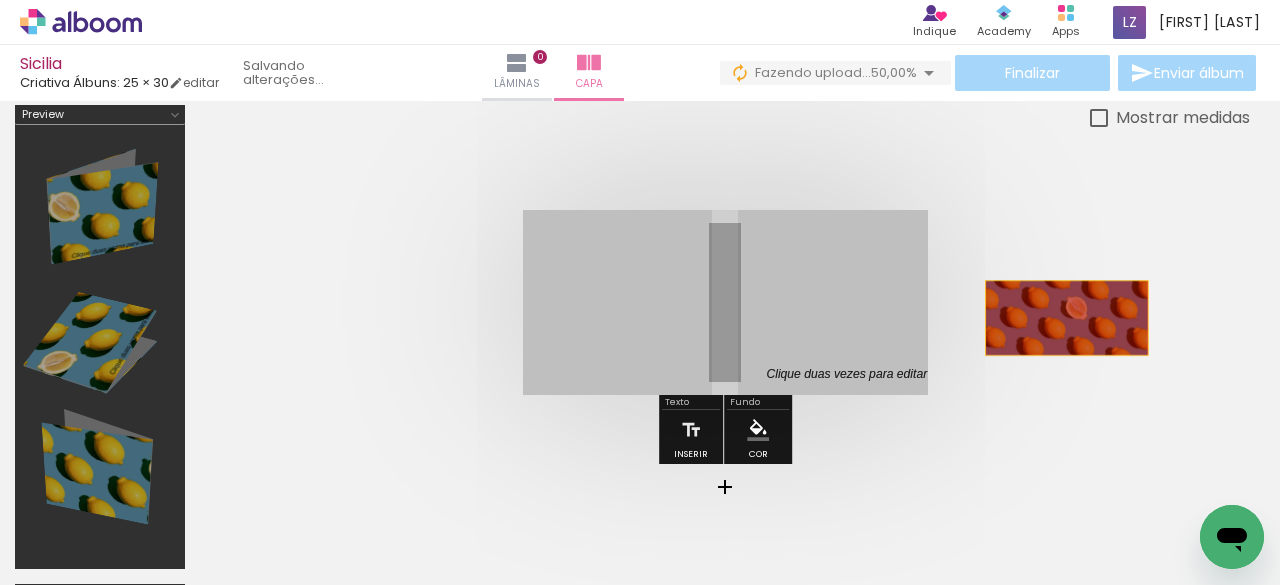 drag, startPoint x: 836, startPoint y: 315, endPoint x: 1066, endPoint y: 315, distance: 230 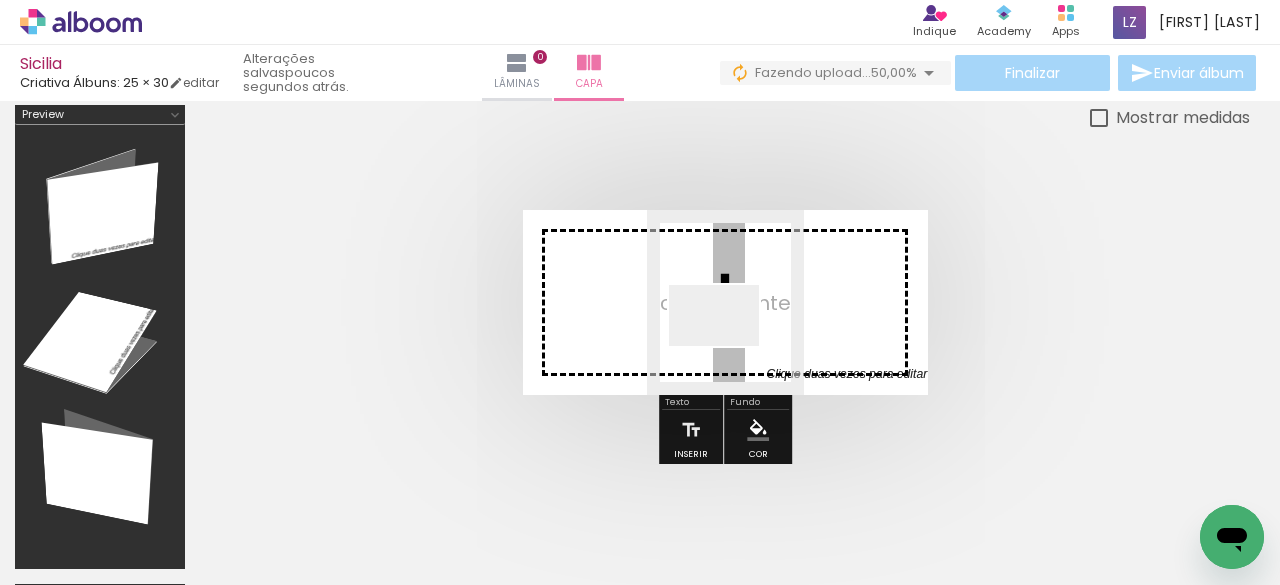 drag, startPoint x: 298, startPoint y: 532, endPoint x: 725, endPoint y: 355, distance: 462.23154 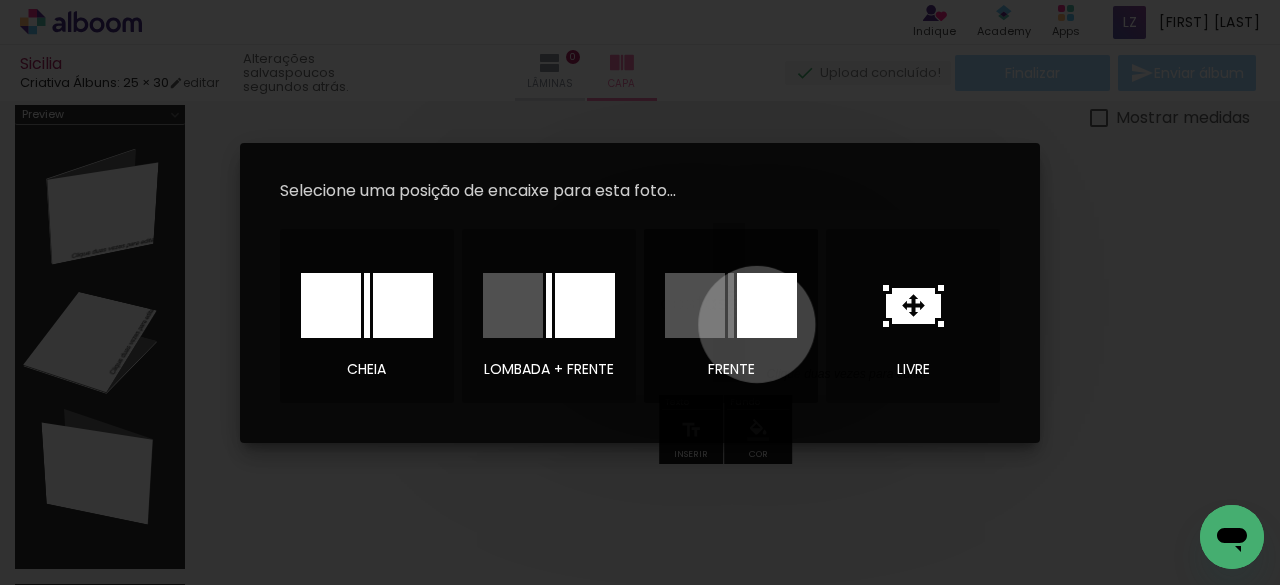 click at bounding box center (767, 305) 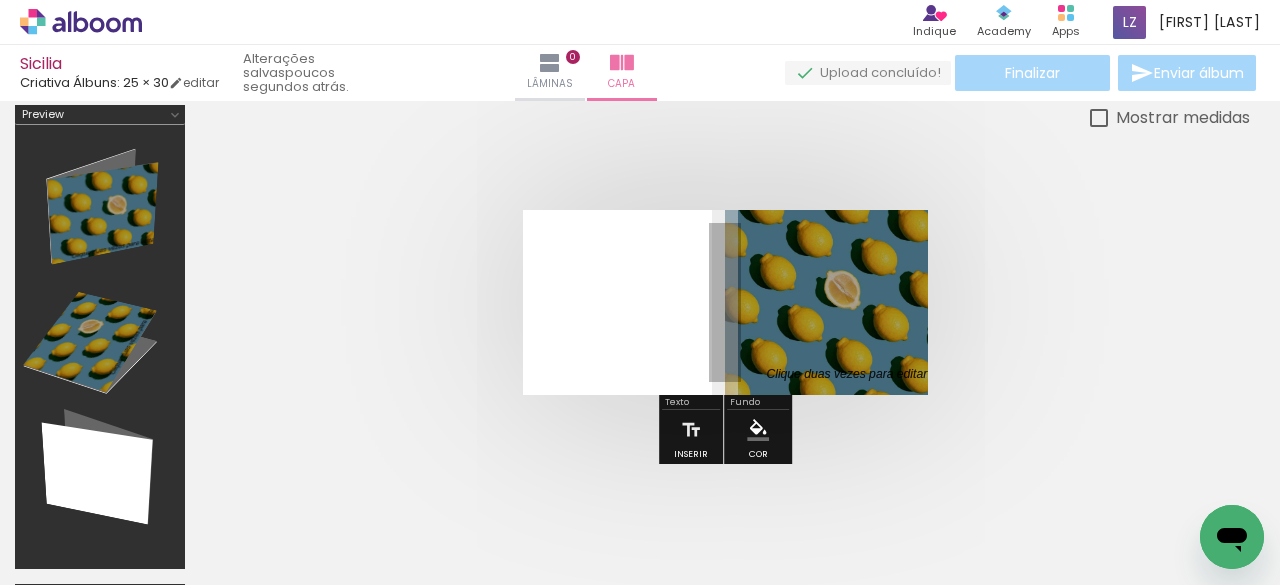 click at bounding box center (725, 302) 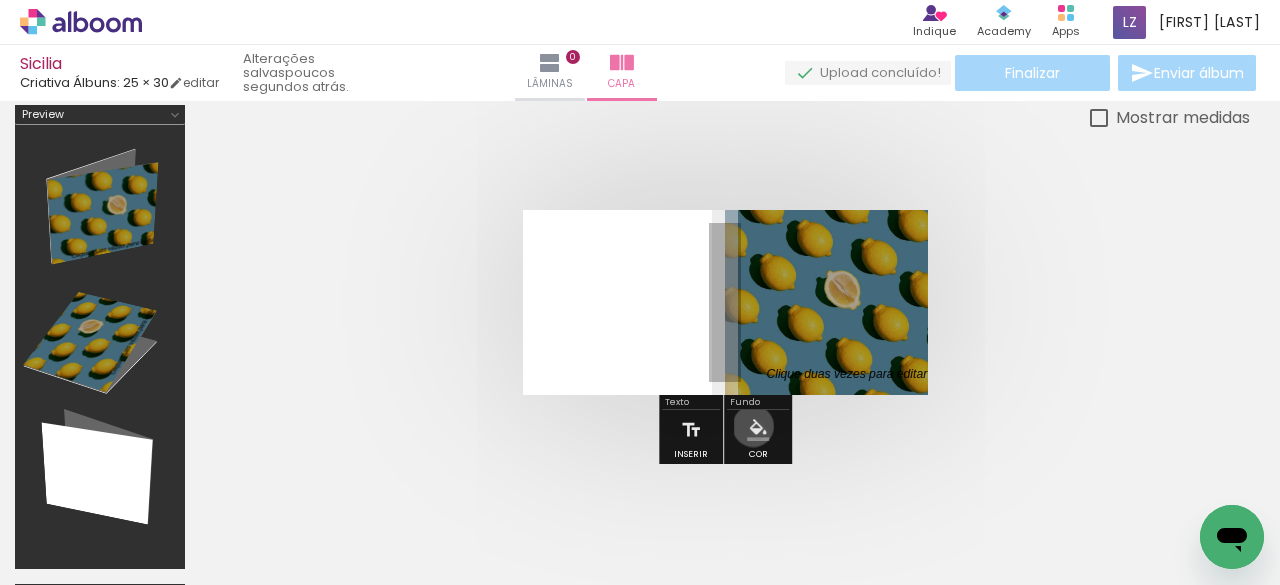 click at bounding box center (758, 430) 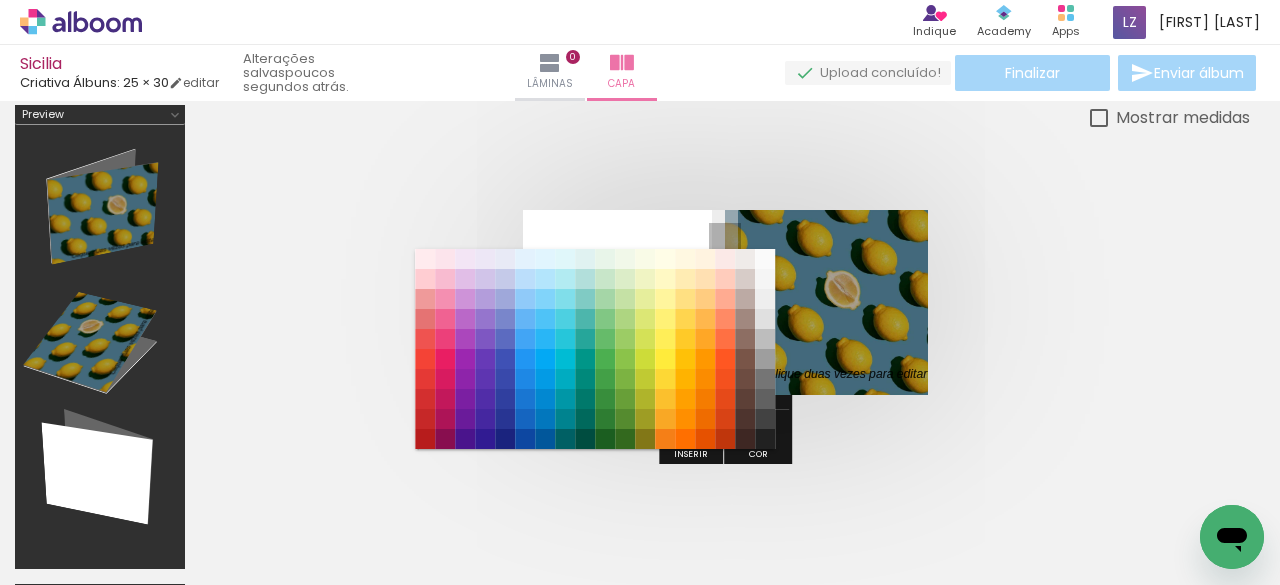 click on "#ffebee #ffcdd2 #ef9a9a #e57373 #ef5350 #f44336 #e53935 #d32f2f #c62828 #b71c1c #fce4ec #f8bbd0 #f48fb1 #f06292 #ec407a #e91e63 #d81b60 #c2185b #ad1457 #880e4f #f3e5f5 #e1bee7 #ce93d8 #ba68c8 #ab47bc #9c27b0 #8e24aa #7b1fa2 #6a1b9a #4a148c #ede7f6 #d1c4e9 #b39ddb #9575cd #7e57c2 #673ab7 #5e35b1 #512da8 #4527a0 #311b92 #e8eaf6 #c5cae9 #9fa8da #7986cb #5c6bc0 #3f51b5 #3949ab #303f9f #283593 #1a237e #e3f2fd #bbdefb #90caf9 #64b5f6 #42a5f5 #2196f3 #1e88e5 #1976d2 #1565c0 #0d47a1 #e1f5fe #b3e5fc #81d4fa #4fc3f7 #29b6f6 #03a9f4 #039be5 #0288d1 #0277bd #01579b #e0f7fa #b2ebf2 #80deea #4dd0e1 #26c6da #00bcd4 #00acc1 #0097a7 #00838f #006064 #e0f2f1 #b2dfdb #80cbc4 #4db6ac #26a69a #009688 #00897b #00796b #00695c #004d40 #e8f5e9 #c8e6c9 #a5d6a7 #81c784 #66bb6a #4caf50 #43a047 #388e3c #2e7d32 #1b5e20 #f1f8e9 #dcedc8 #c5e1a5 #aed581 #9ccc65 #8bc34a #7cb342 #689f38 #558b2f #33691e #f9fbe7 #f0f4c3 #e6ee9c #dce775 #d4e157 #cddc39 #c0ca33 #afb42b #9e9d24 #827717 #fffde7 #fff9c4 #fff59d #fff176 #ffee58 #ffeb3b #fdd835 #fbc02d" at bounding box center (595, 359) 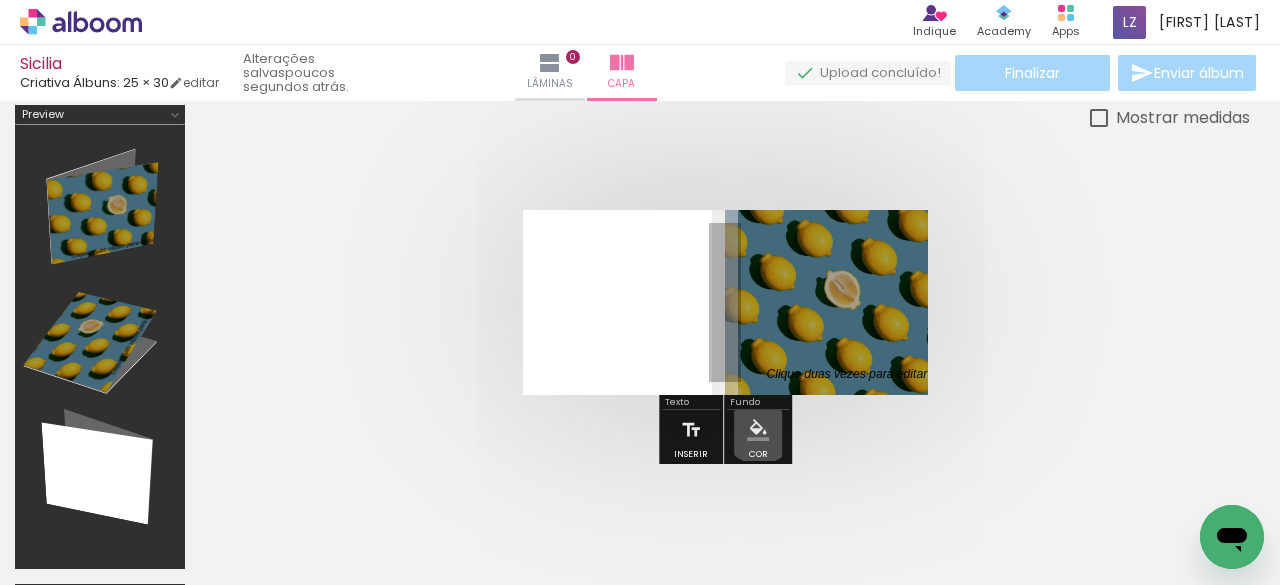 click at bounding box center [758, 430] 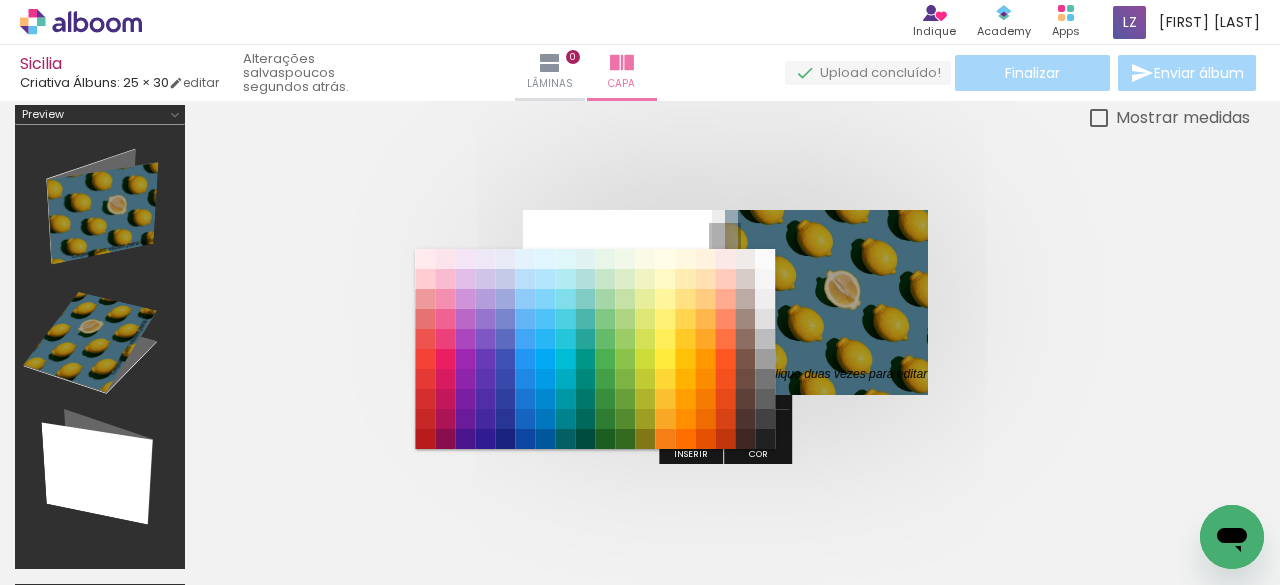 click at bounding box center [725, 302] 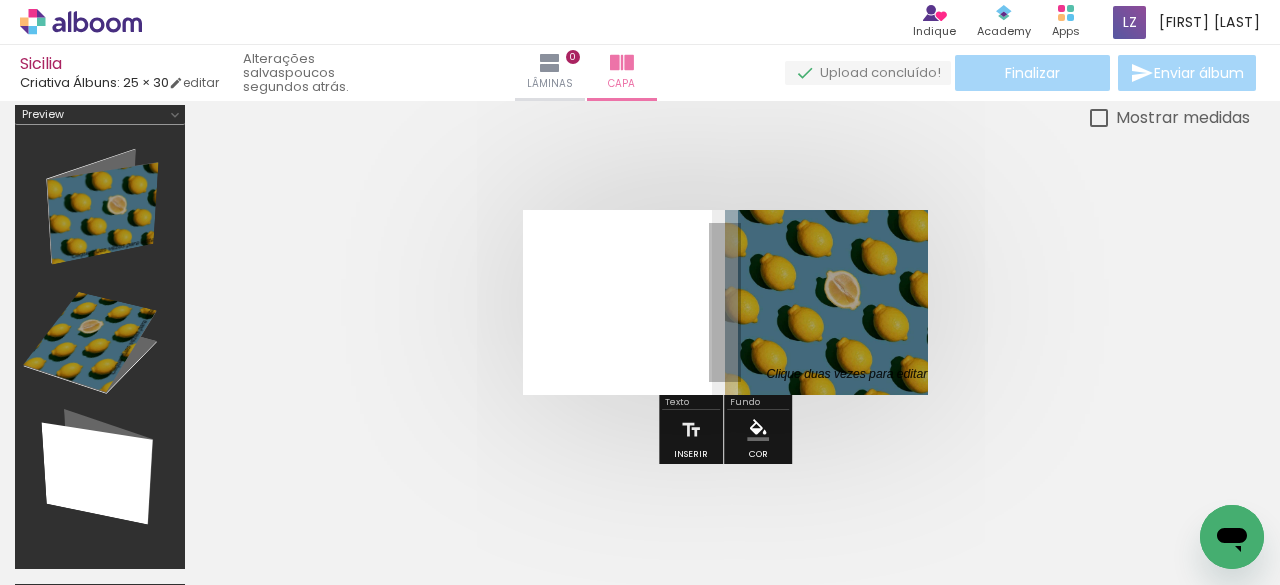 click at bounding box center [841, 292] 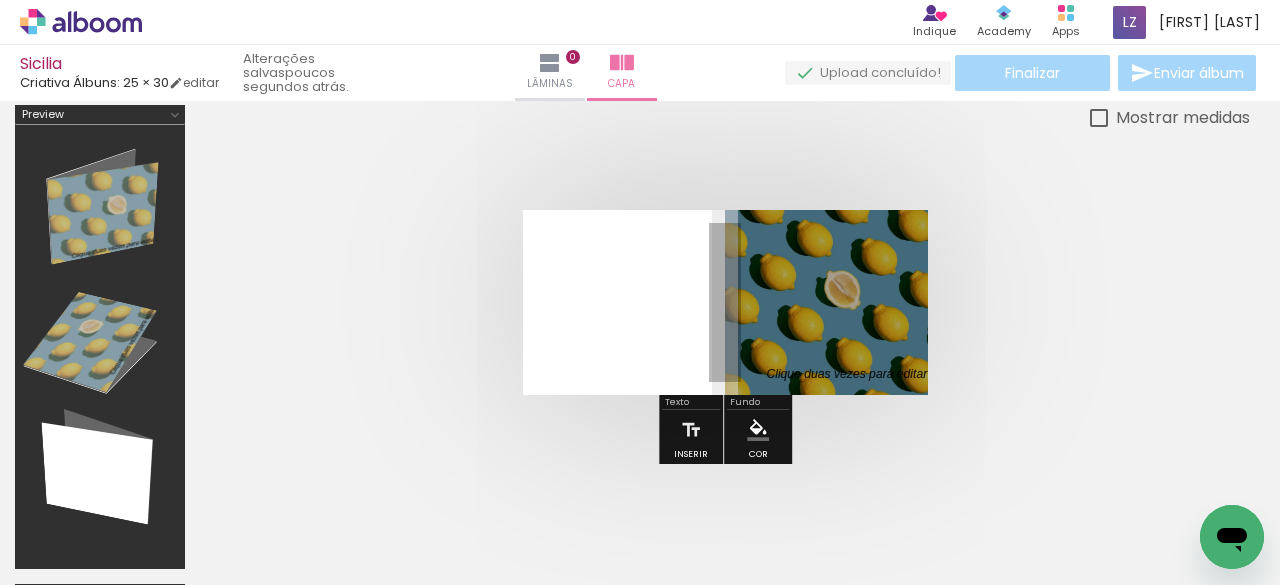 drag, startPoint x: 855, startPoint y: 287, endPoint x: 920, endPoint y: 285, distance: 65.03076 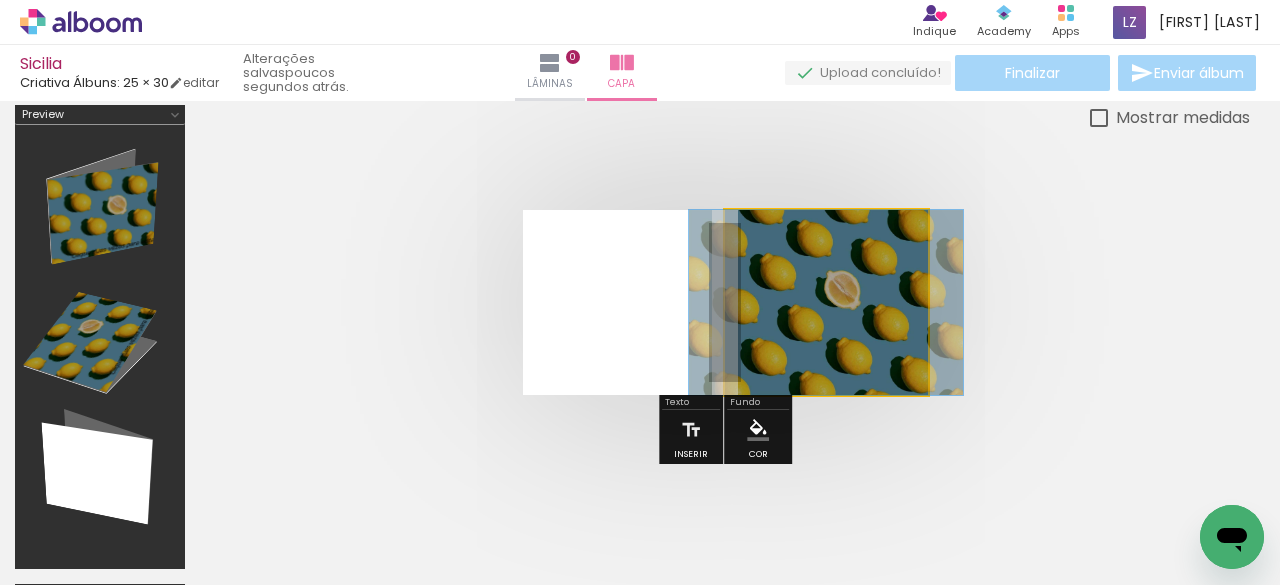 drag, startPoint x: 796, startPoint y: 255, endPoint x: 770, endPoint y: 249, distance: 26.683329 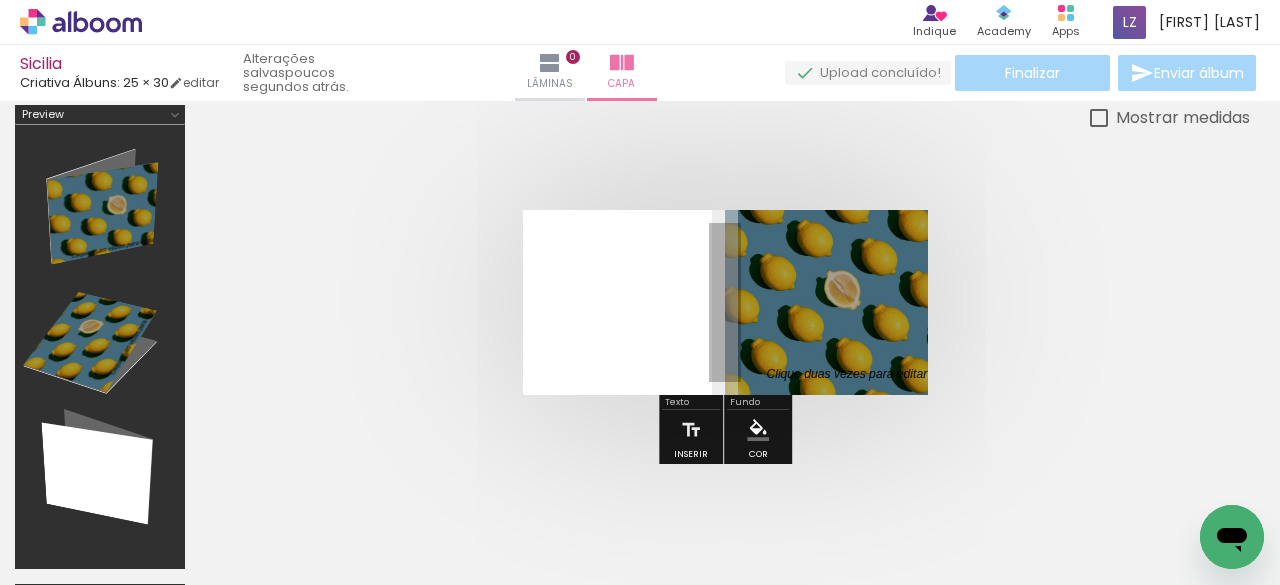 click at bounding box center [725, 302] 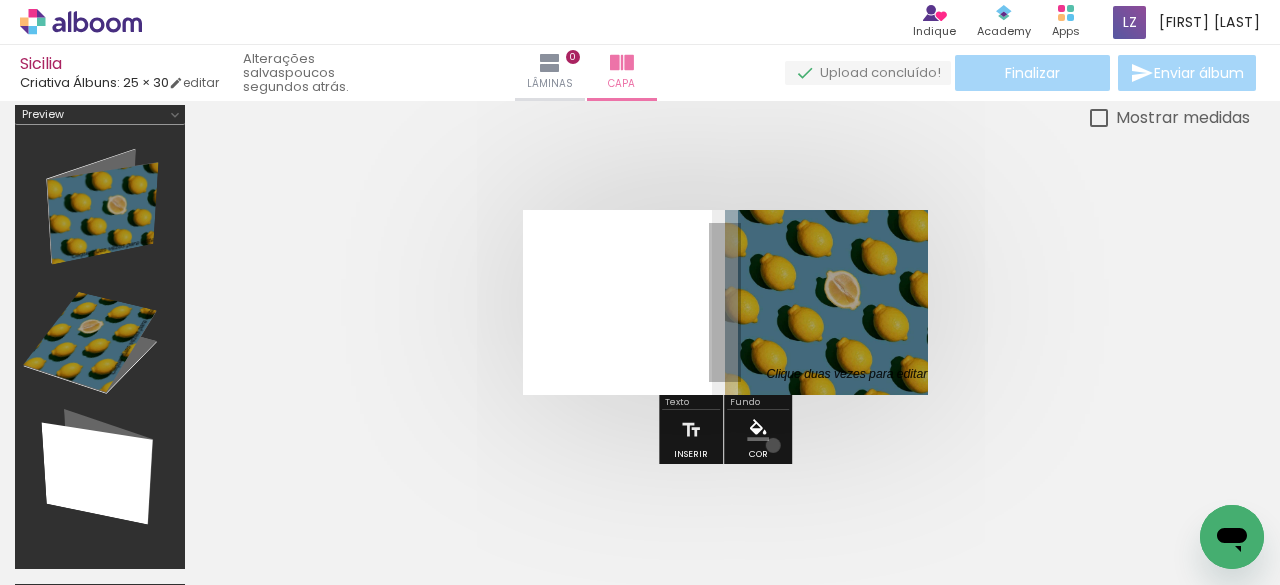 click on "#ffebee #ffcdd2 #ef9a9a #e57373 #ef5350 #f44336 #e53935 #d32f2f #c62828 #b71c1c #fce4ec #f8bbd0 #f48fb1 #f06292 #ec407a #e91e63 #d81b60 #c2185b #ad1457 #880e4f #f3e5f5 #e1bee7 #ce93d8 #ba68c8 #ab47bc #9c27b0 #8e24aa #7b1fa2 #6a1b9a #4a148c #ede7f6 #d1c4e9 #b39ddb #9575cd #7e57c2 #673ab7 #5e35b1 #512da8 #4527a0 #311b92 #e8eaf6 #c5cae9 #9fa8da #7986cb #5c6bc0 #3f51b5 #3949ab #303f9f #283593 #1a237e #e3f2fd #bbdefb #90caf9 #64b5f6 #42a5f5 #2196f3 #1e88e5 #1976d2 #1565c0 #0d47a1 #e1f5fe #b3e5fc #81d4fa #4fc3f7 #29b6f6 #03a9f4 #039be5 #0288d1 #0277bd #01579b #e0f7fa #b2ebf2 #80deea #4dd0e1 #26c6da #00bcd4 #00acc1 #0097a7 #00838f #006064 #e0f2f1 #b2dfdb #80cbc4 #4db6ac #26a69a #009688 #00897b #00796b #00695c #004d40 #e8f5e9 #c8e6c9 #a5d6a7 #81c784 #66bb6a #4caf50 #43a047 #388e3c #2e7d32 #1b5e20 #f1f8e9 #dcedc8 #c5e1a5 #aed581 #9ccc65 #8bc34a #7cb342 #689f38 #558b2f #33691e #f9fbe7 #f0f4c3 #e6ee9c #dce775 #d4e157 #cddc39 #c0ca33 #afb42b #9e9d24 #827717 #fffde7 #fff9c4 #fff59d #fff176 #ffee58 #ffeb3b #fdd835 #fbc02d" at bounding box center (758, 430) 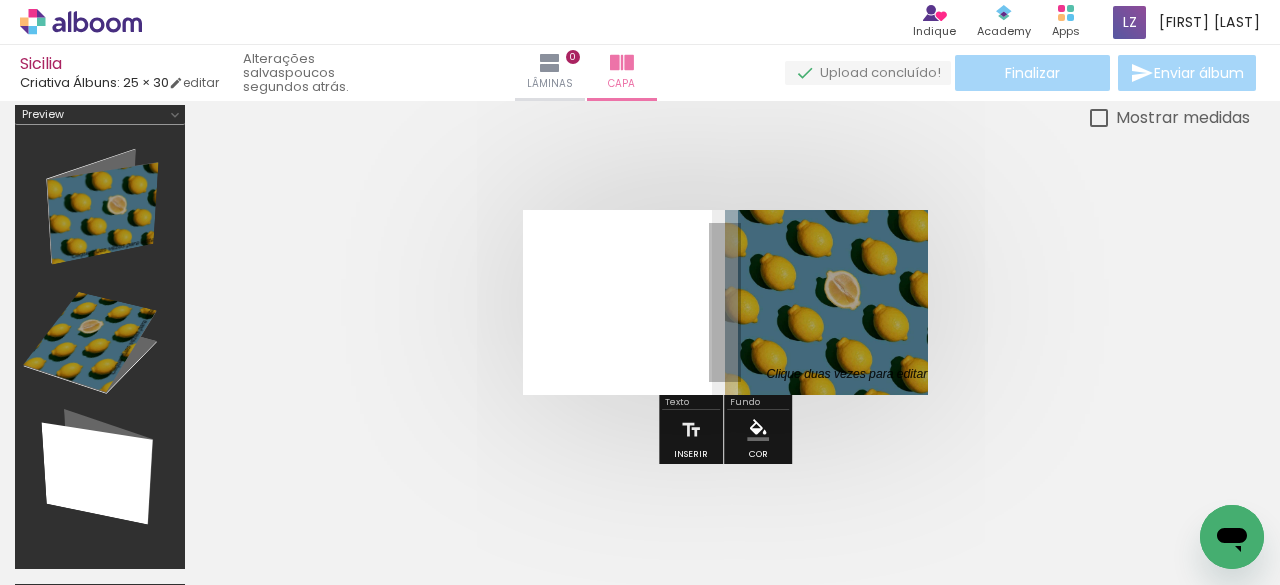 click on "Cor" at bounding box center [758, 435] 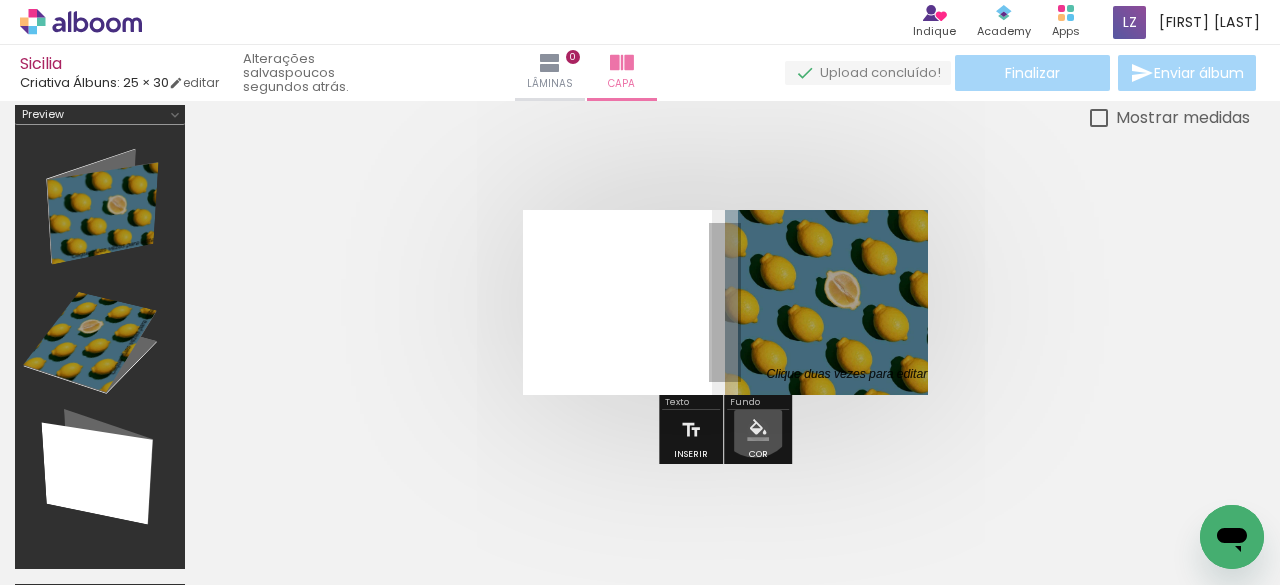 click at bounding box center [758, 430] 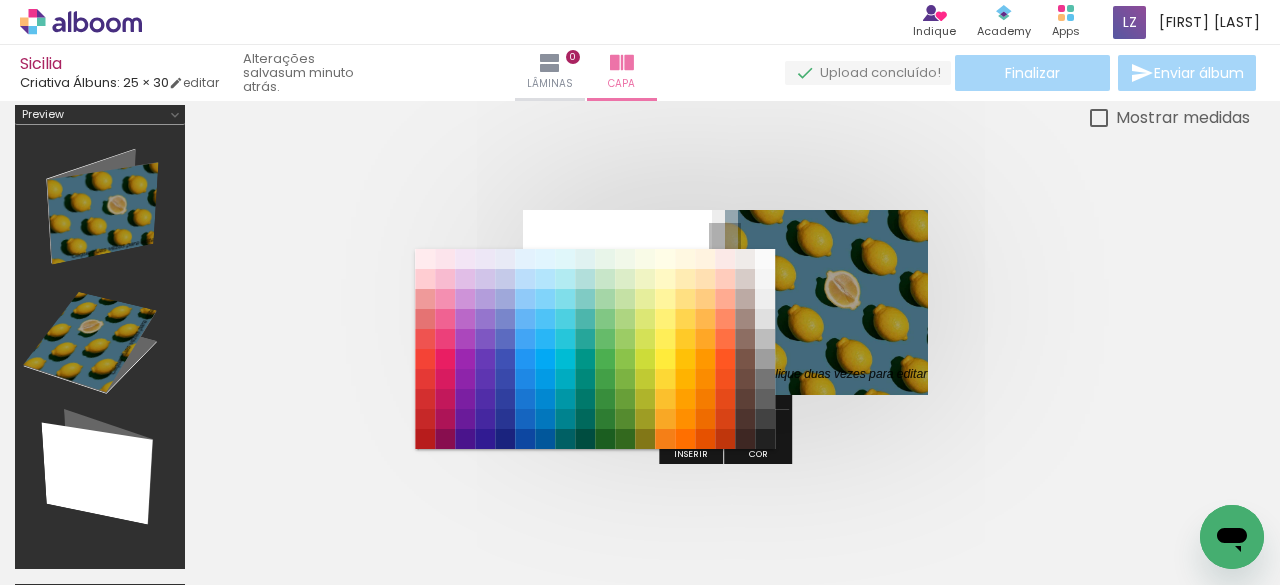 click at bounding box center [725, 302] 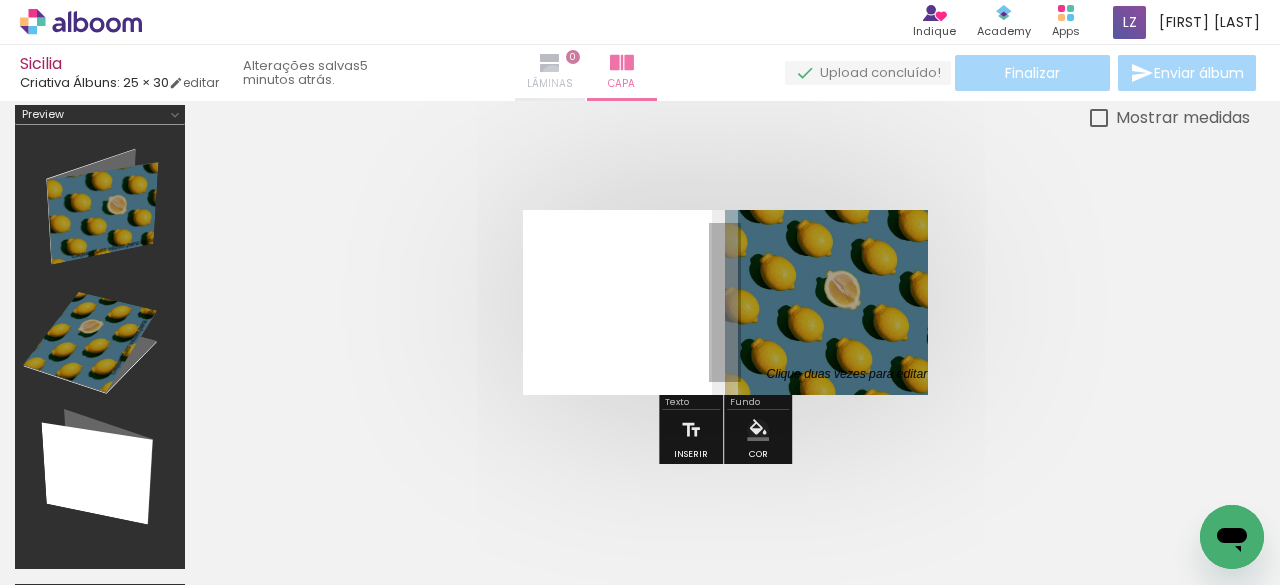 click on "Lâminas" at bounding box center [550, 84] 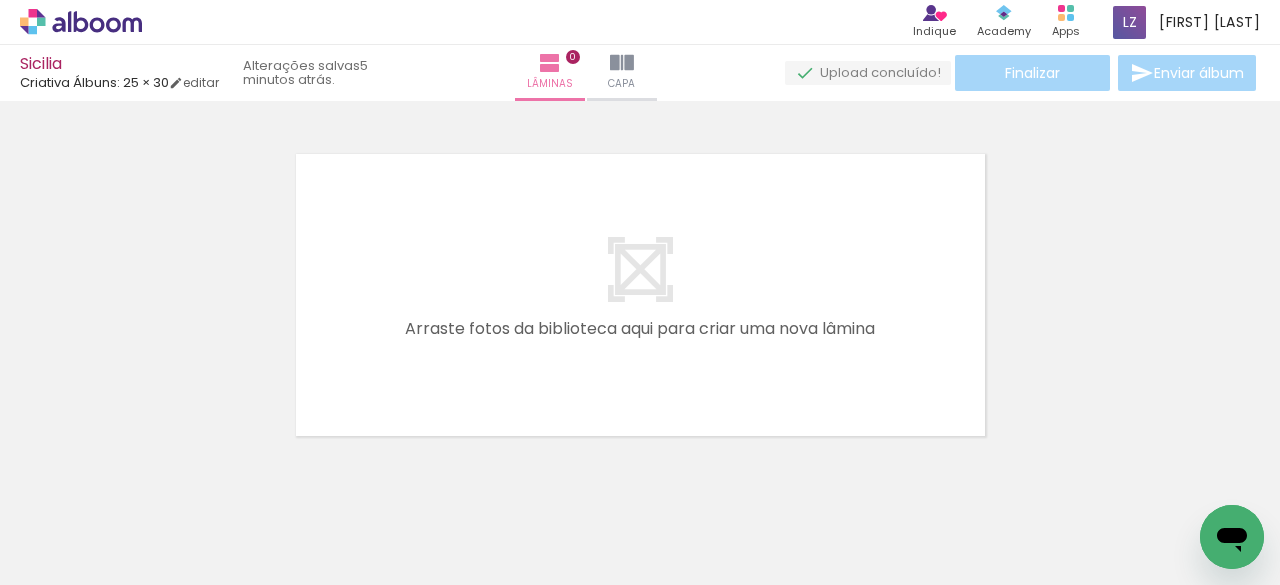 click at bounding box center (640, 295) 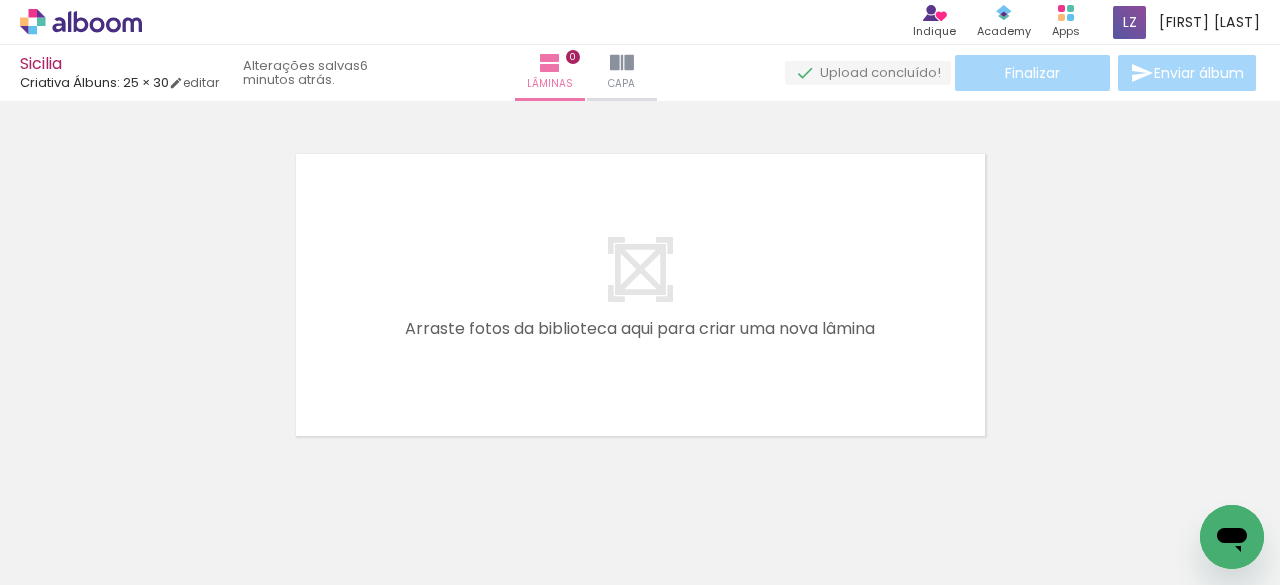 click on "Adicionar
Fotos" at bounding box center (71, 558) 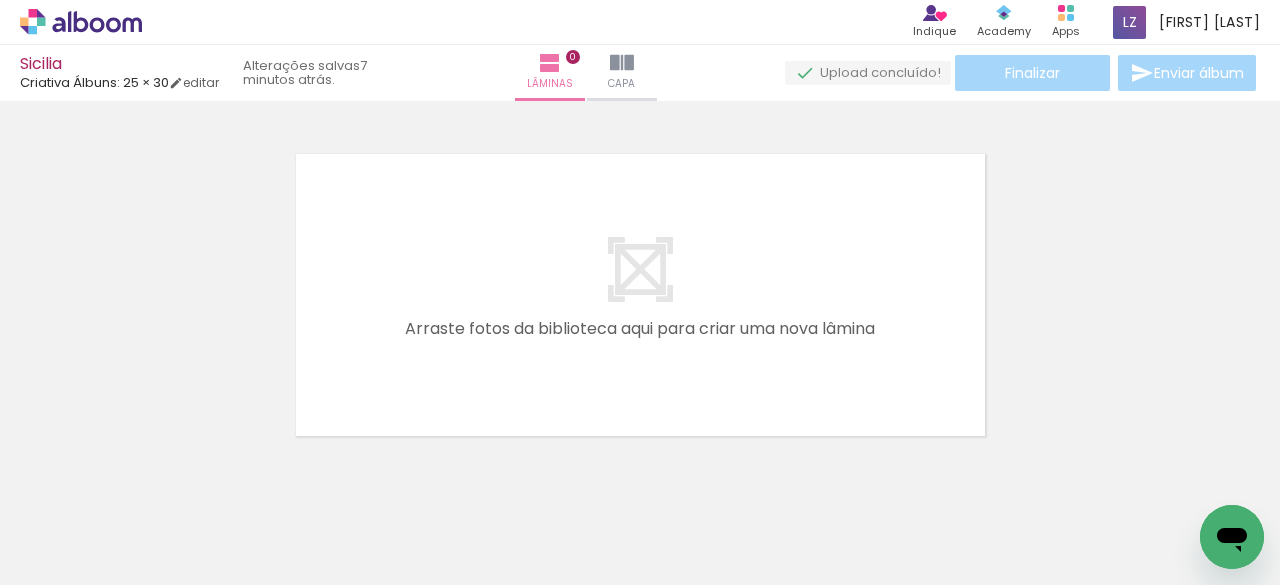 click on "Adicionar
Fotos" at bounding box center (71, 558) 